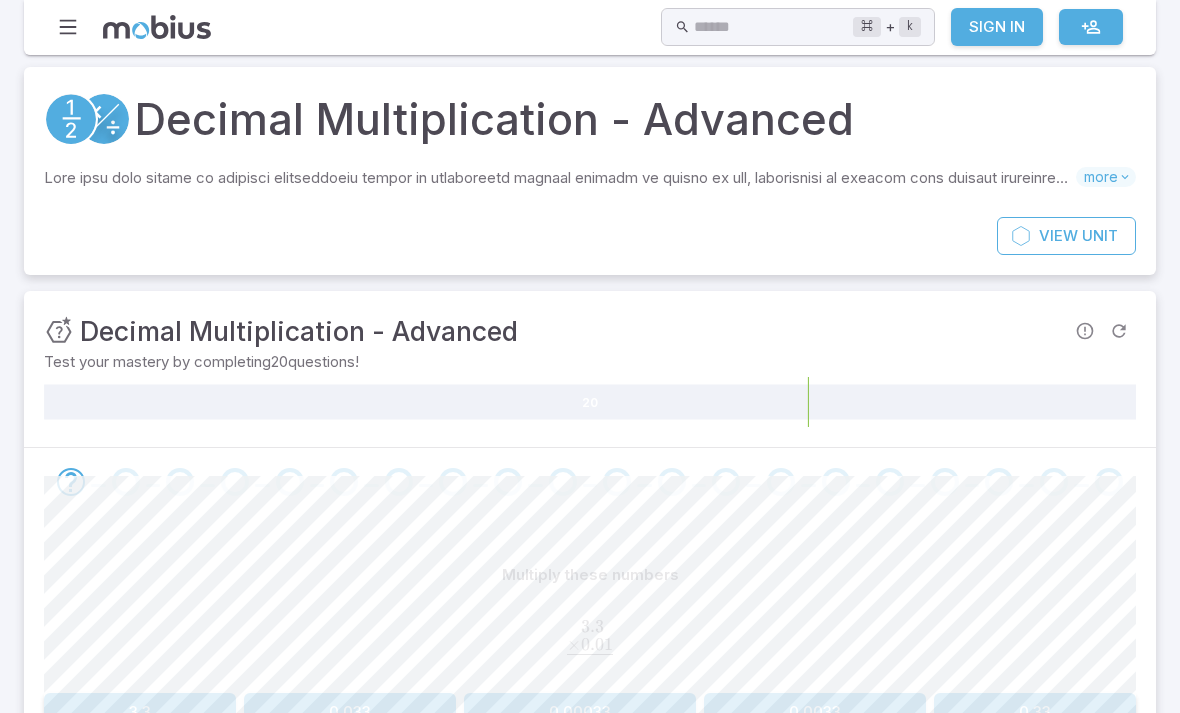 scroll, scrollTop: 214, scrollLeft: 0, axis: vertical 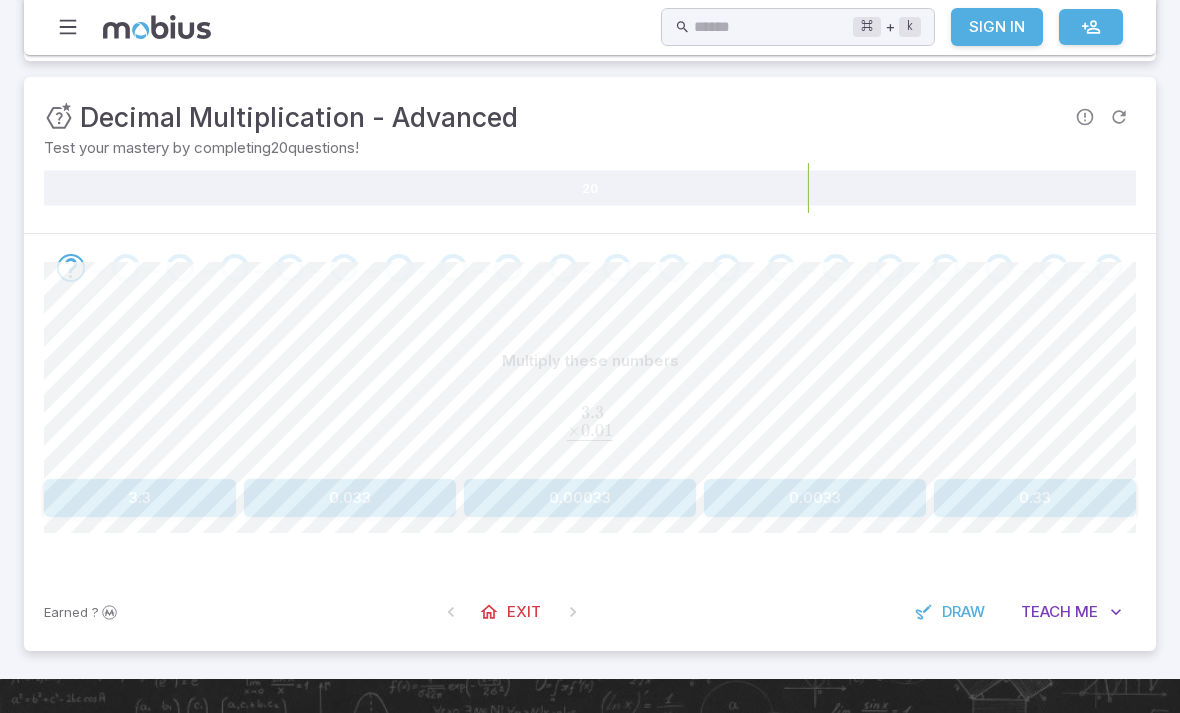 click on "Sign In" at bounding box center [997, 27] 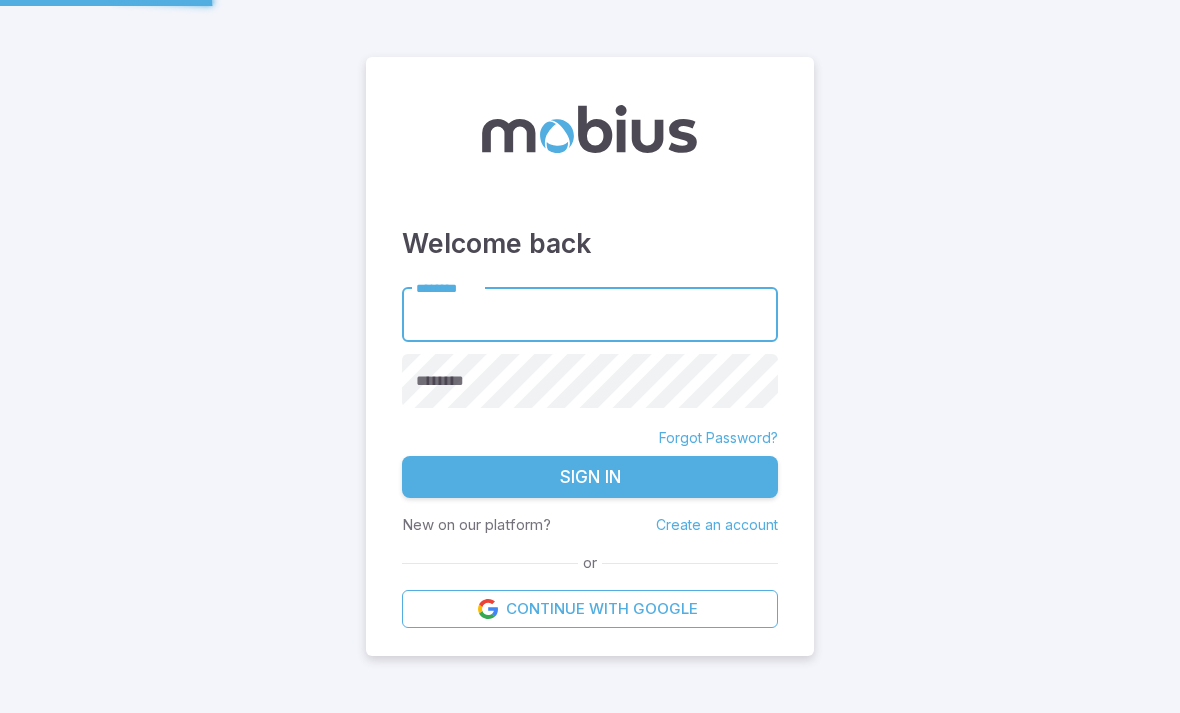 scroll, scrollTop: 64, scrollLeft: 0, axis: vertical 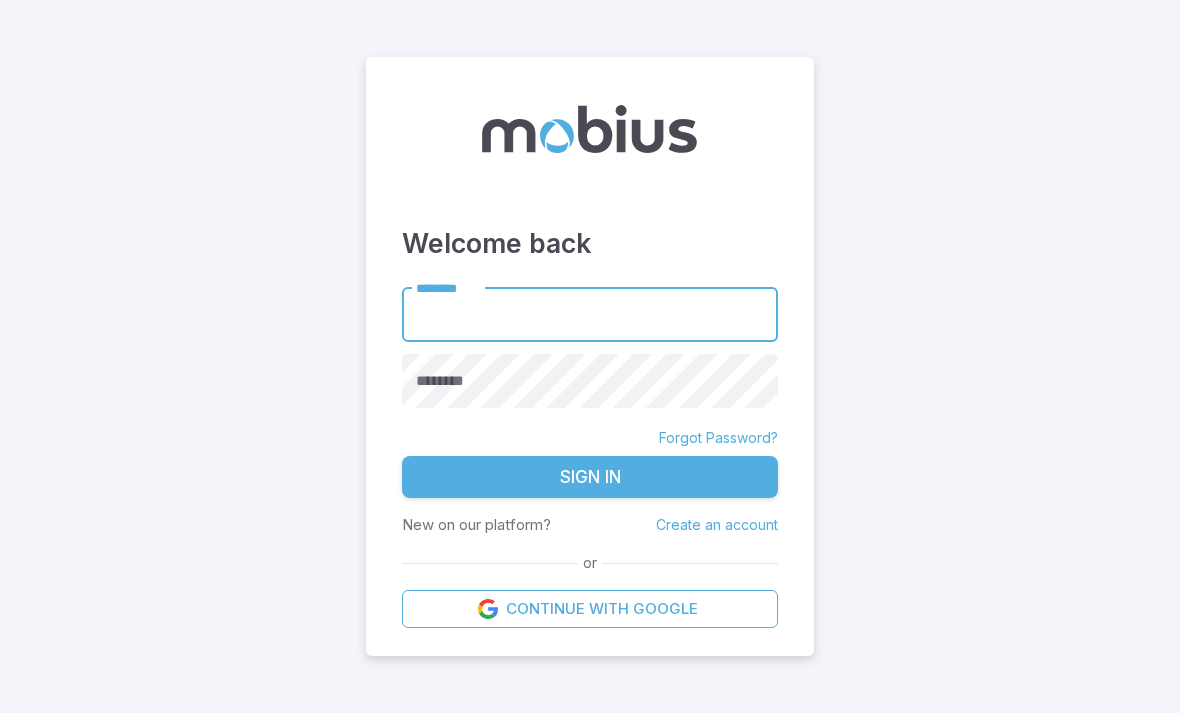 click on "********" at bounding box center [590, 314] 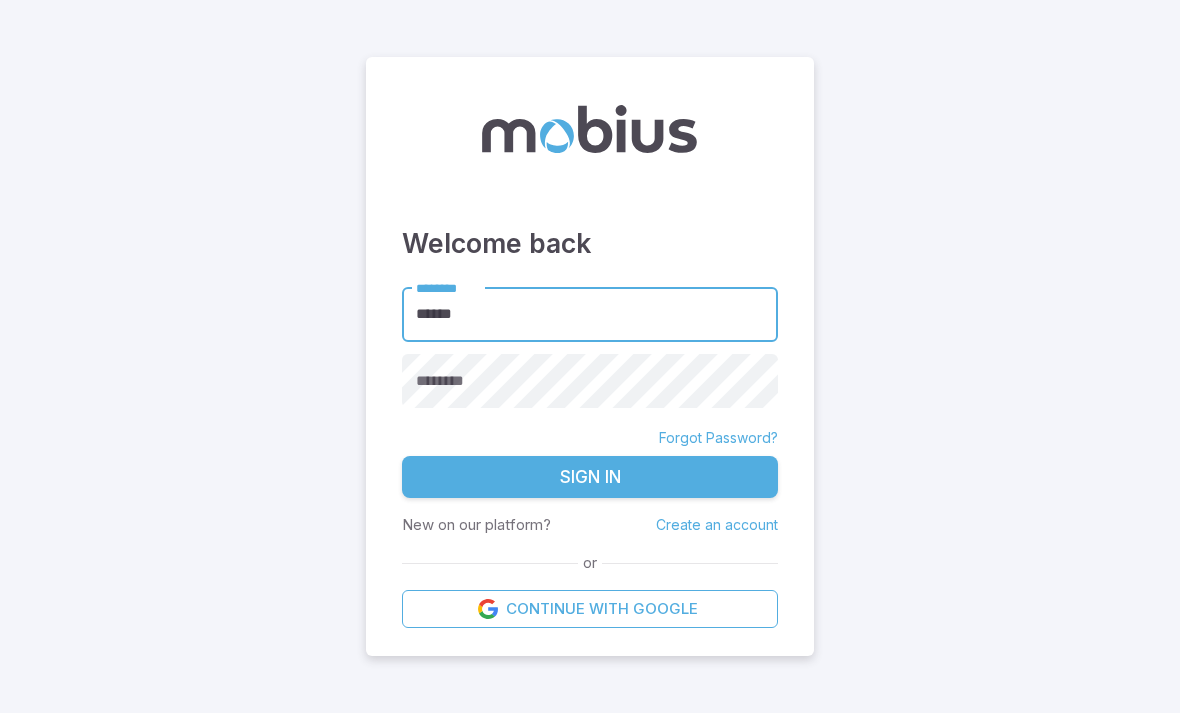 click on "Sign In" at bounding box center [590, 477] 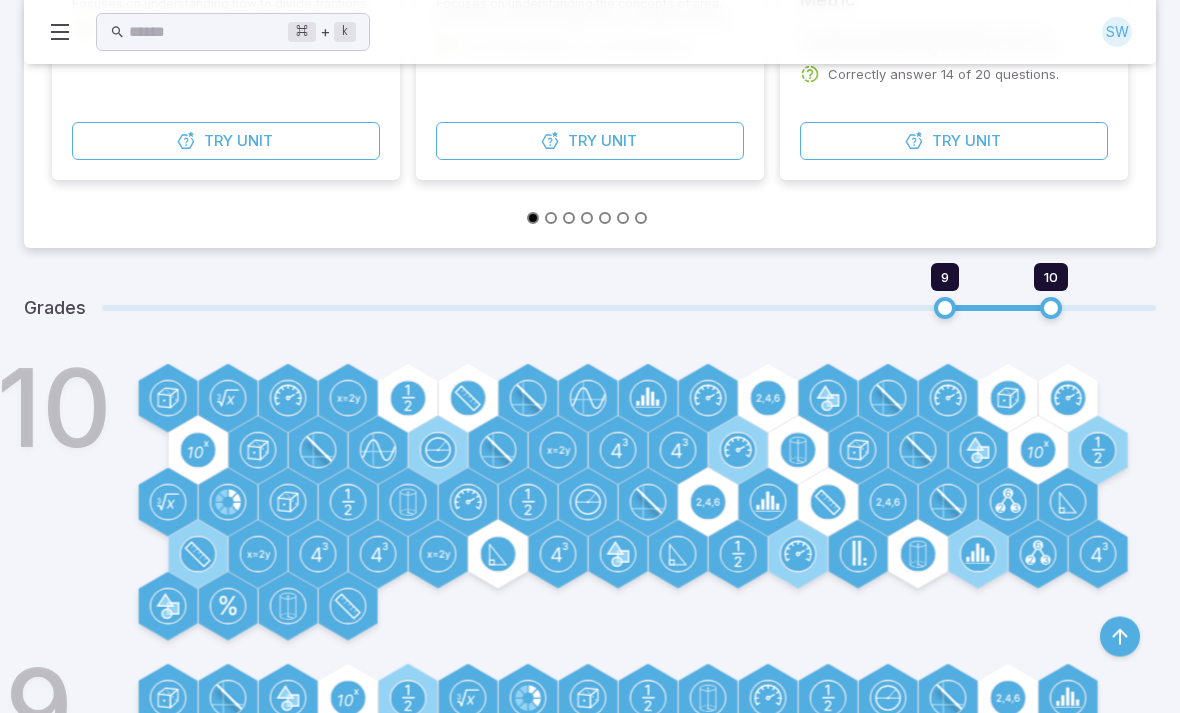 scroll, scrollTop: 470, scrollLeft: 0, axis: vertical 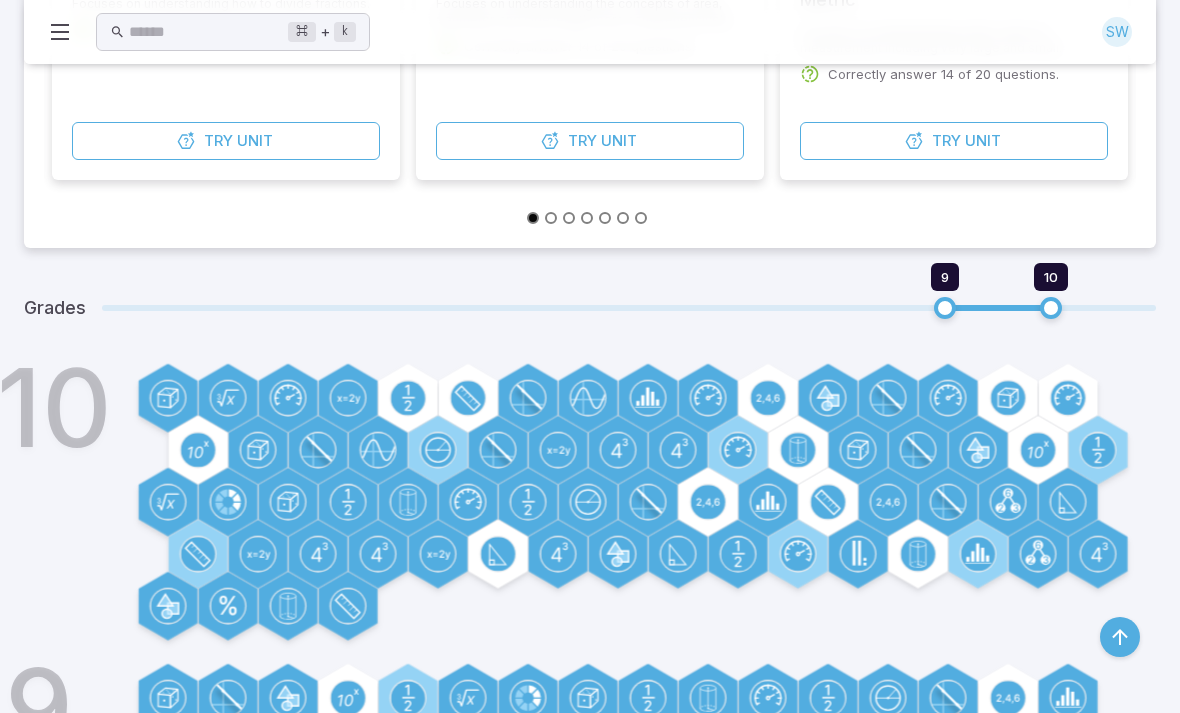 click 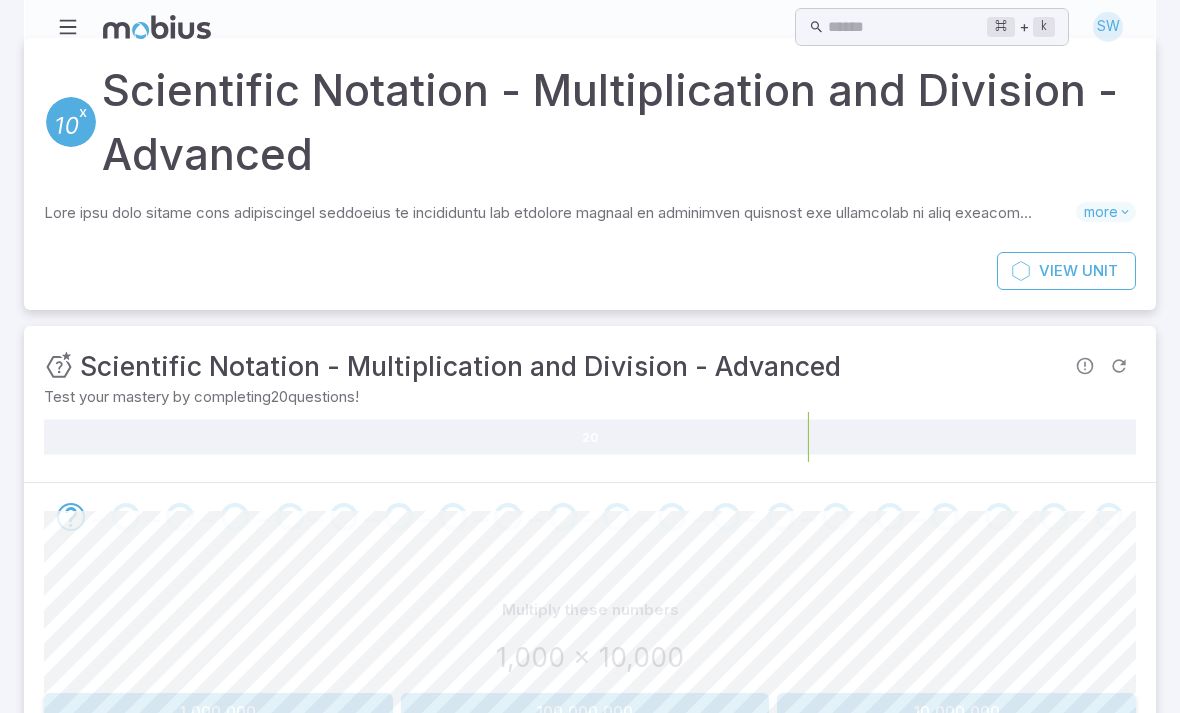 scroll, scrollTop: 141, scrollLeft: 0, axis: vertical 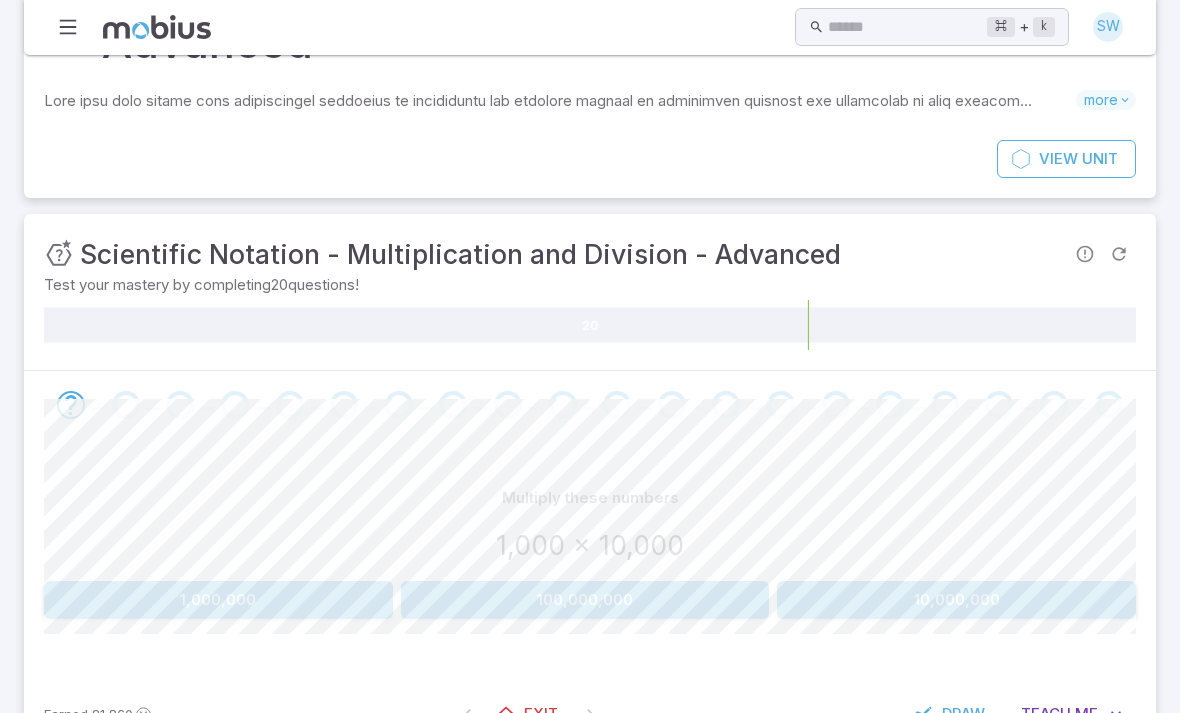 click on "10,000,000" at bounding box center (956, 600) 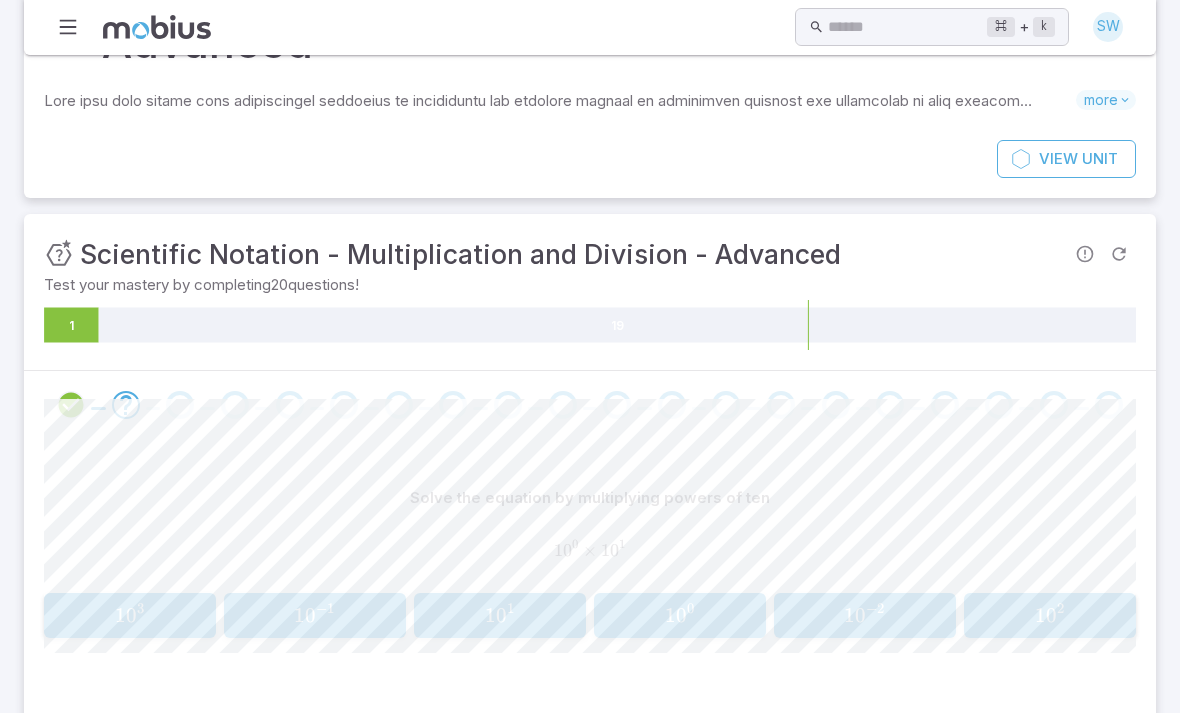 click on "1 0 0" at bounding box center (679, 615) 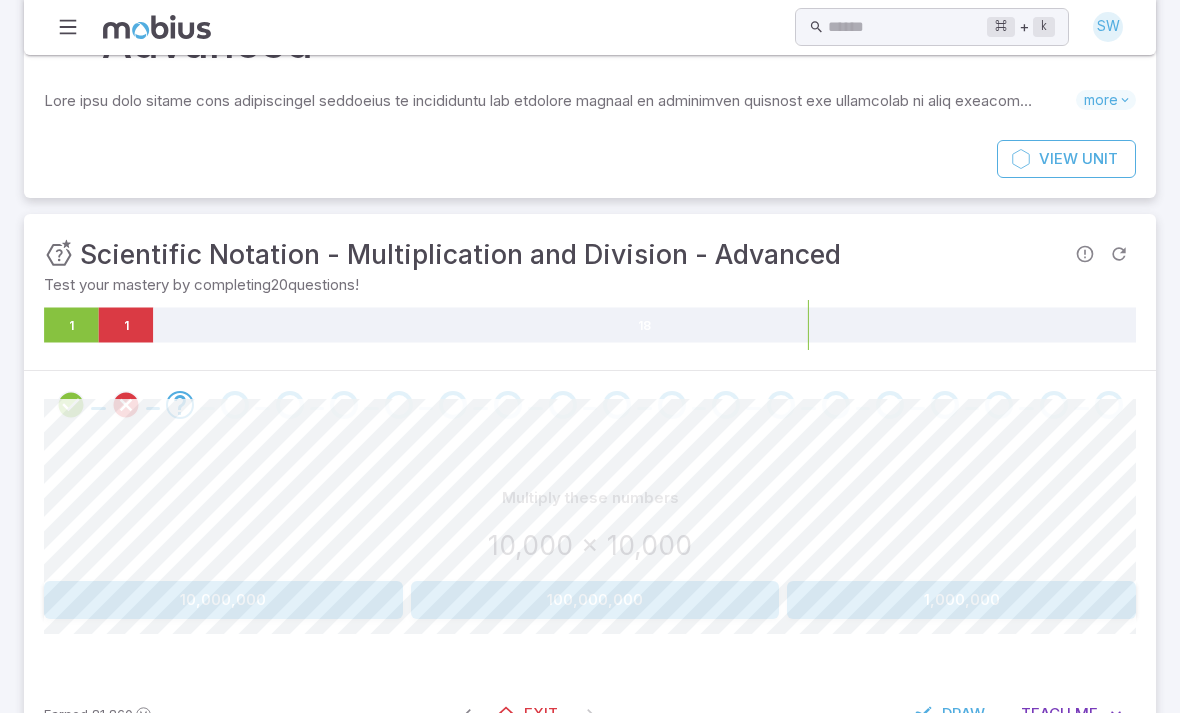 click on "100,000,000" at bounding box center (595, 600) 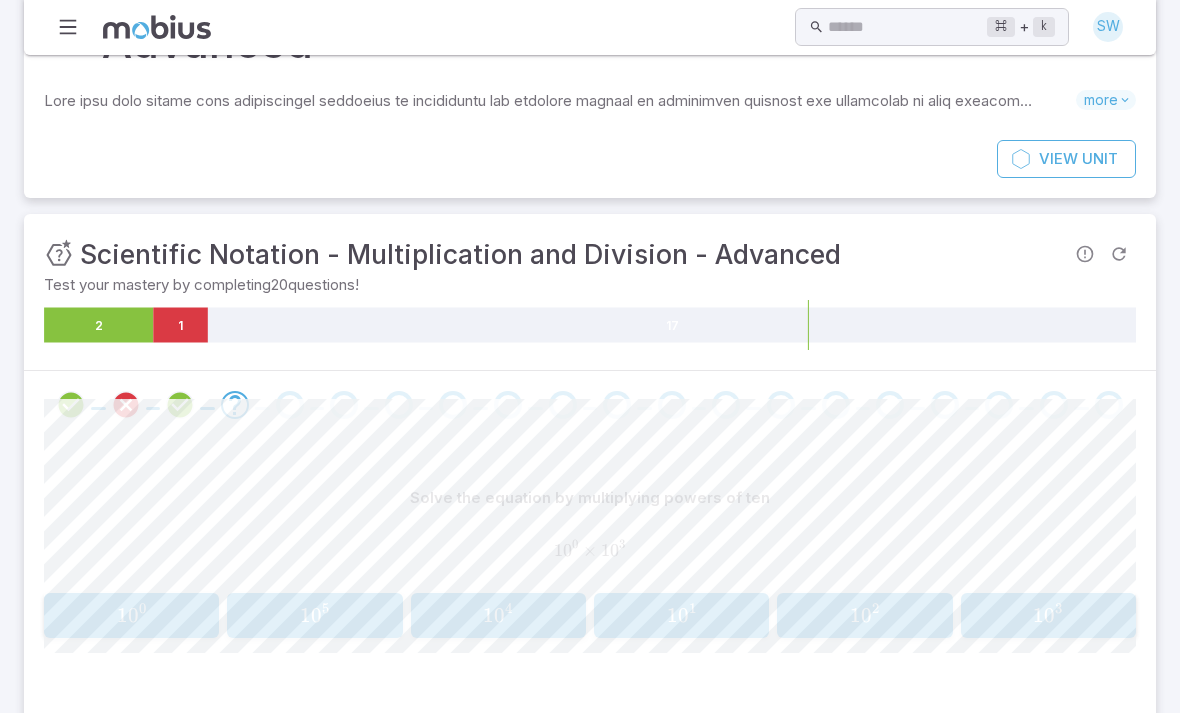 click on "0" at bounding box center (1049, 615) 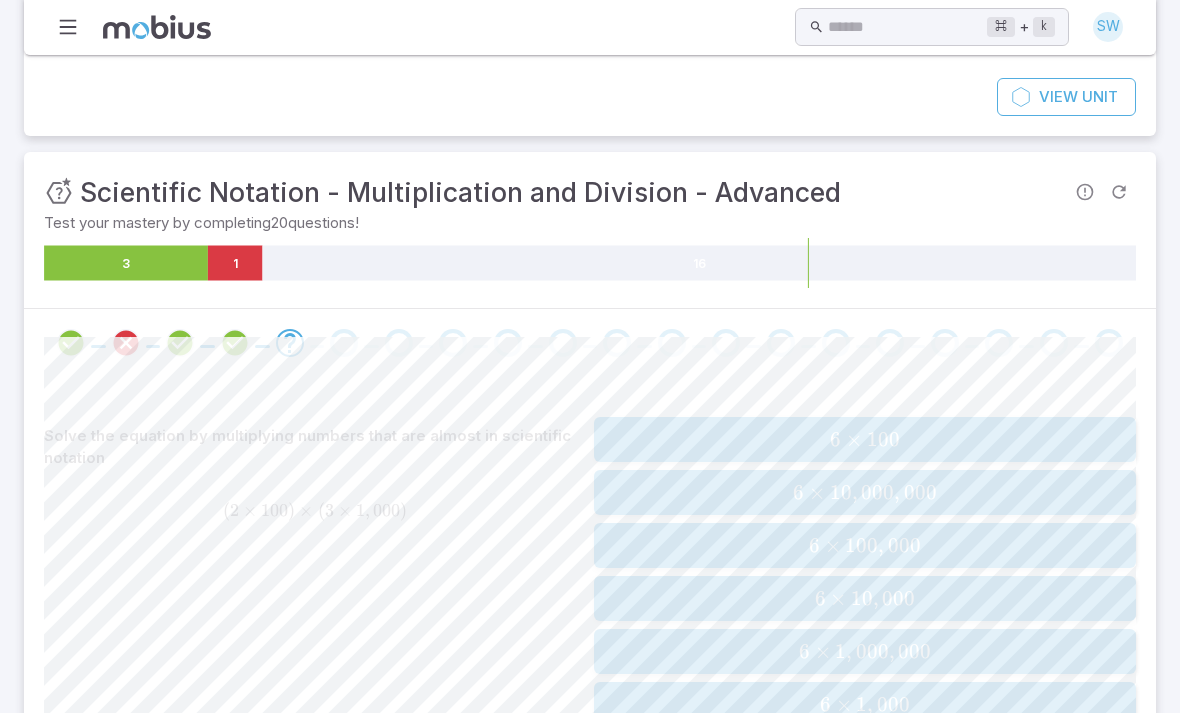 scroll, scrollTop: 203, scrollLeft: 0, axis: vertical 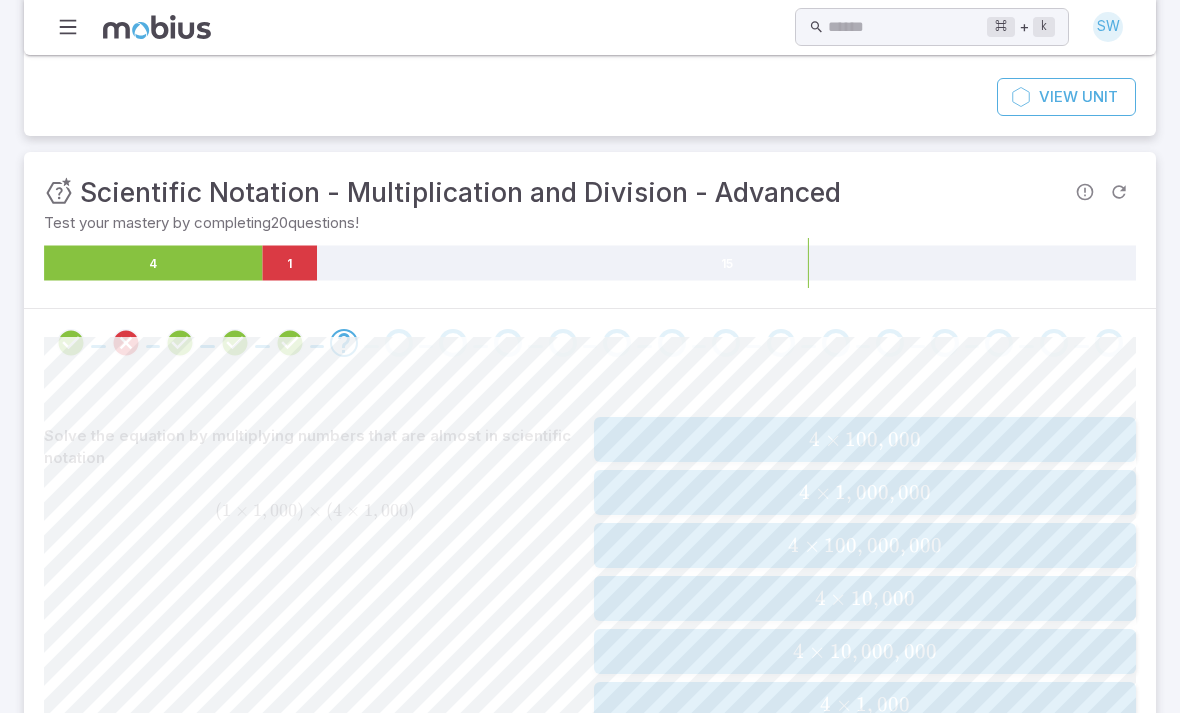 click on "4 × 1 , 000 , 000" at bounding box center (864, 492) 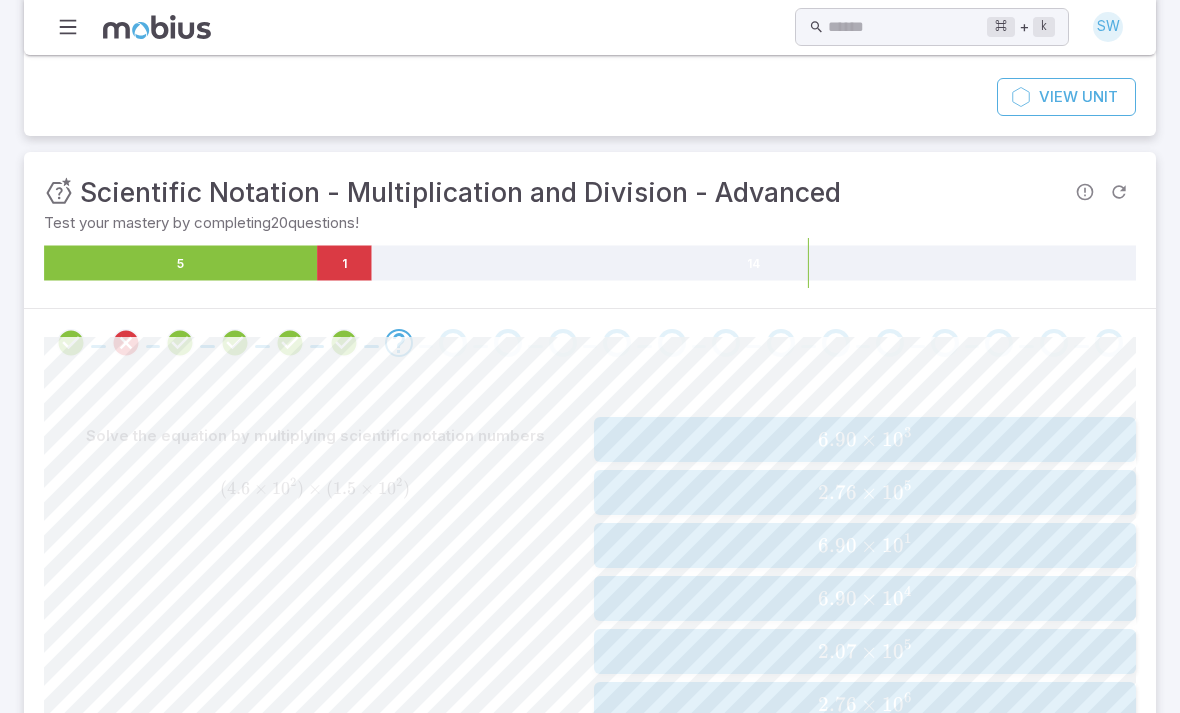 click on "6.90 × 1 0 4" at bounding box center (864, 598) 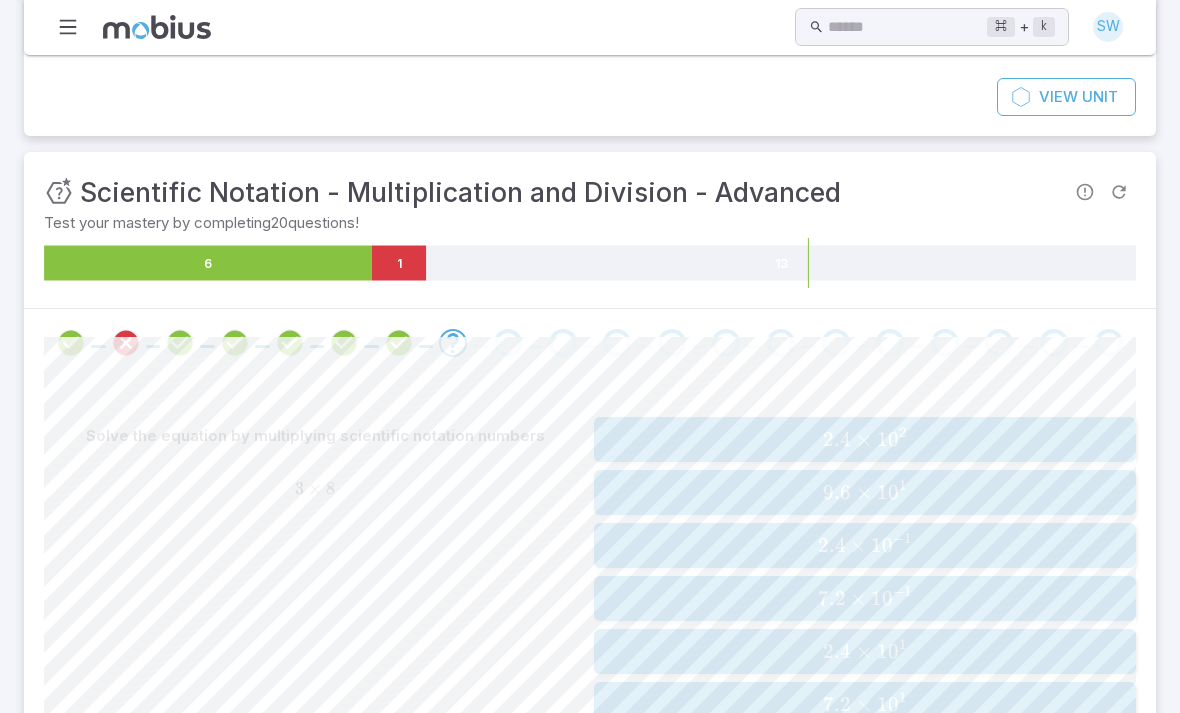 click on "1" at bounding box center (902, 644) 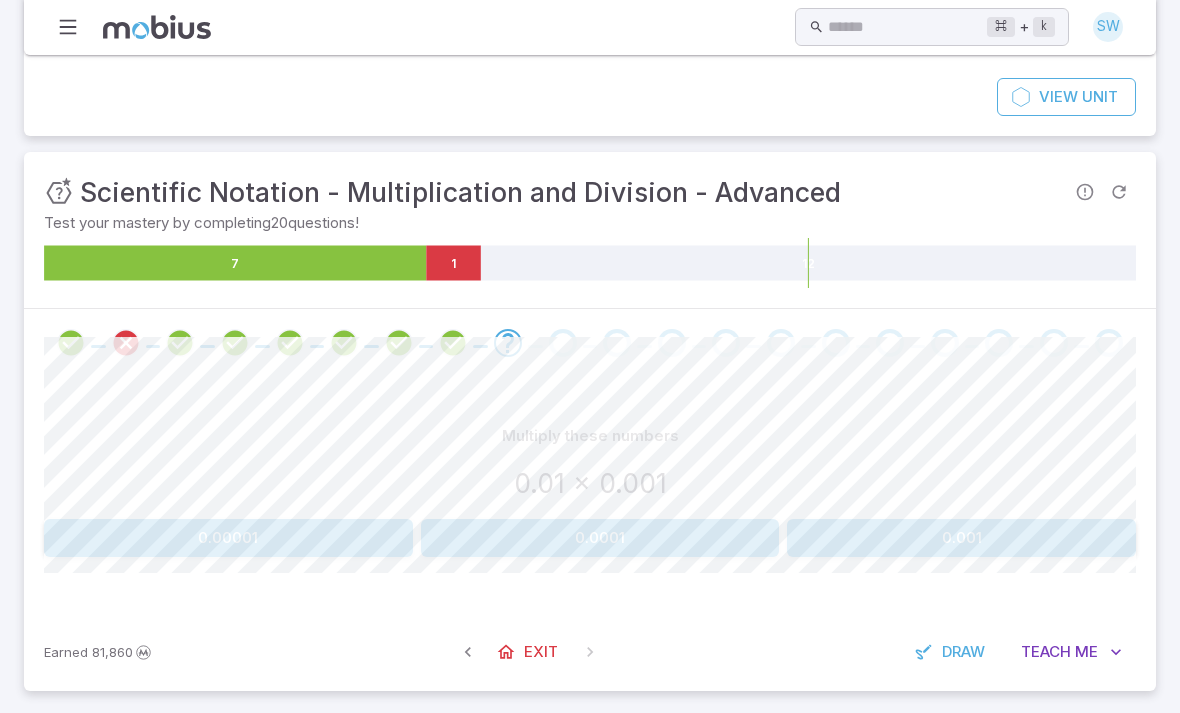 scroll, scrollTop: 141, scrollLeft: 0, axis: vertical 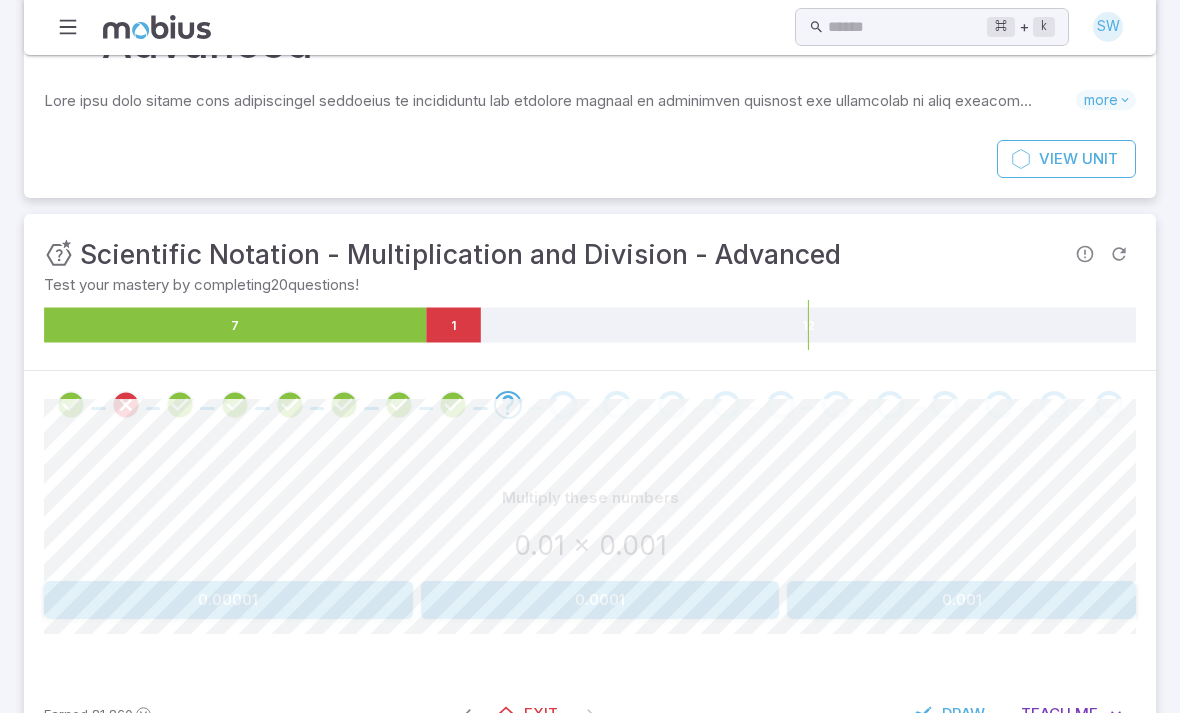 click on "0.0001" at bounding box center [600, 600] 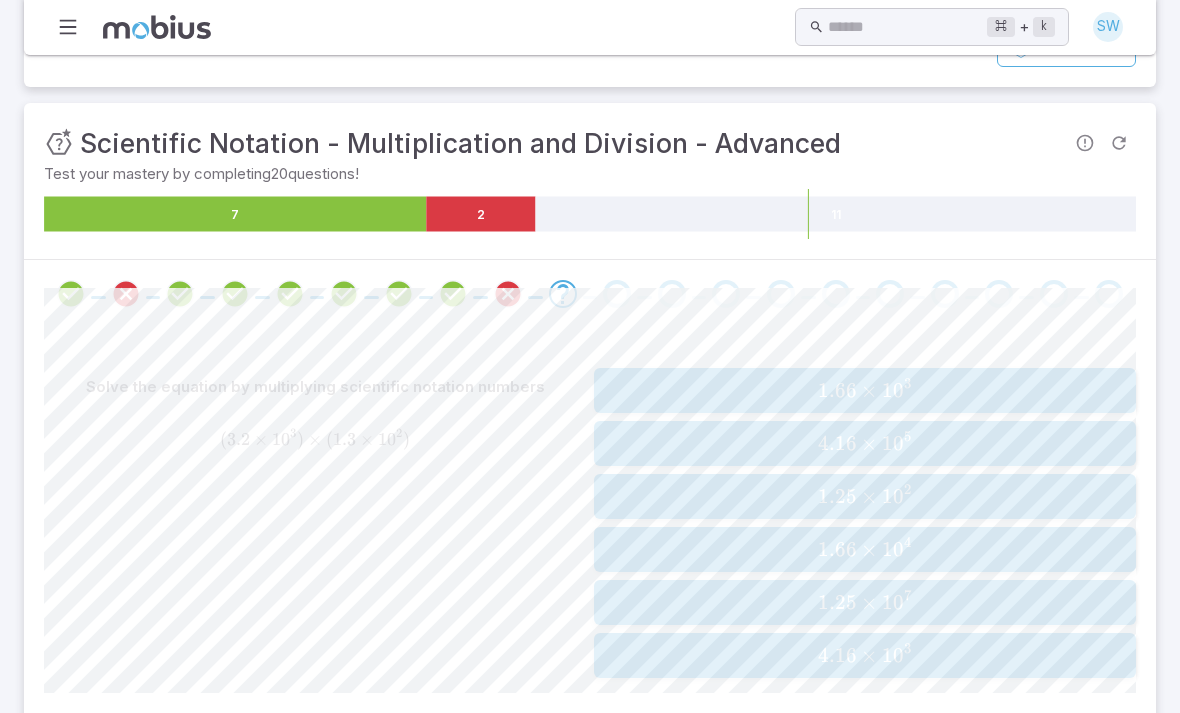 scroll, scrollTop: 252, scrollLeft: 0, axis: vertical 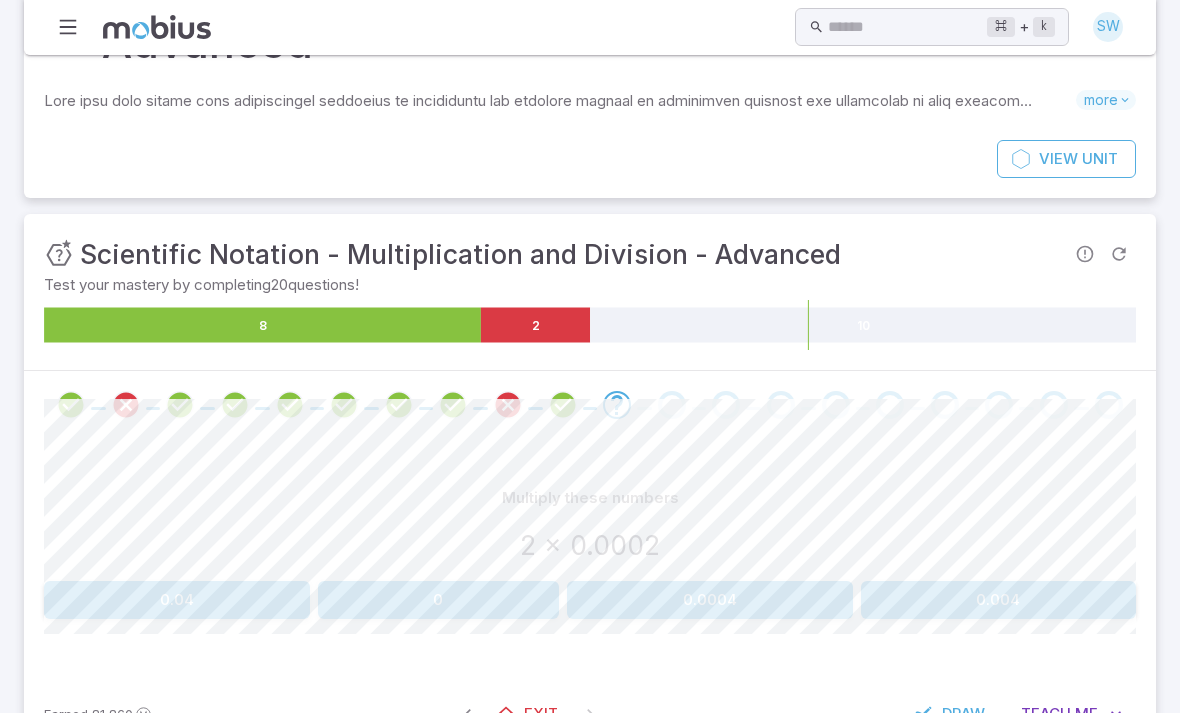 click on "0.004" at bounding box center [999, 600] 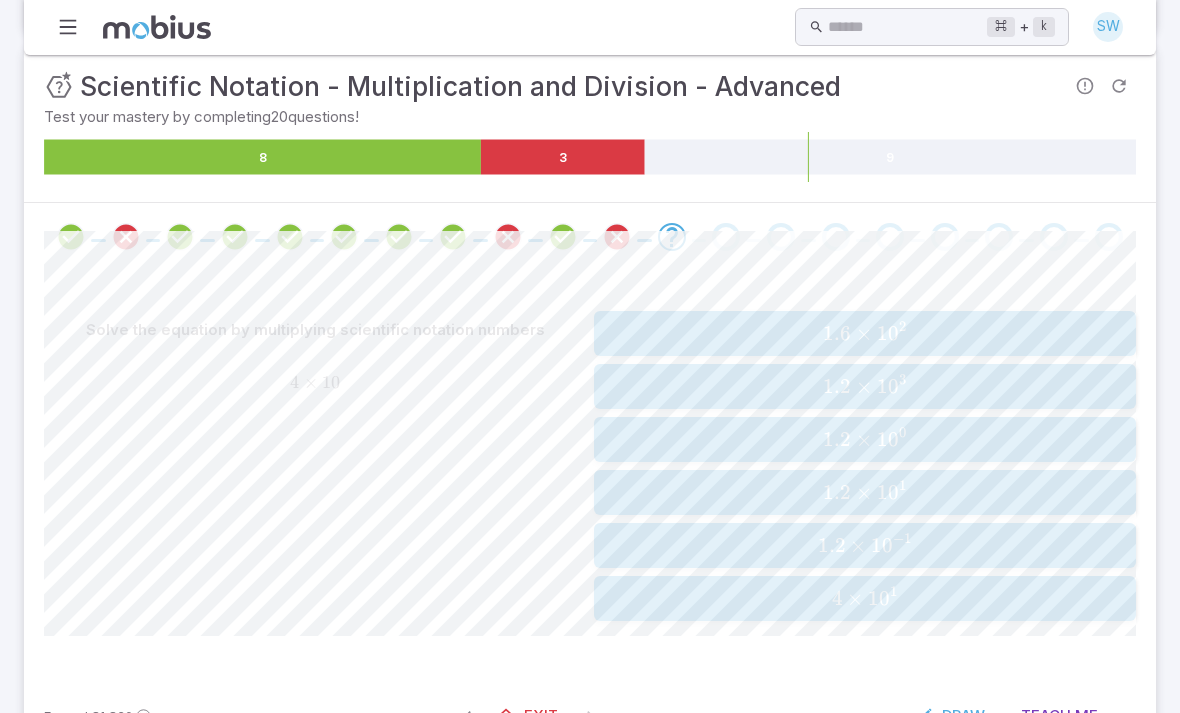 scroll, scrollTop: 311, scrollLeft: 0, axis: vertical 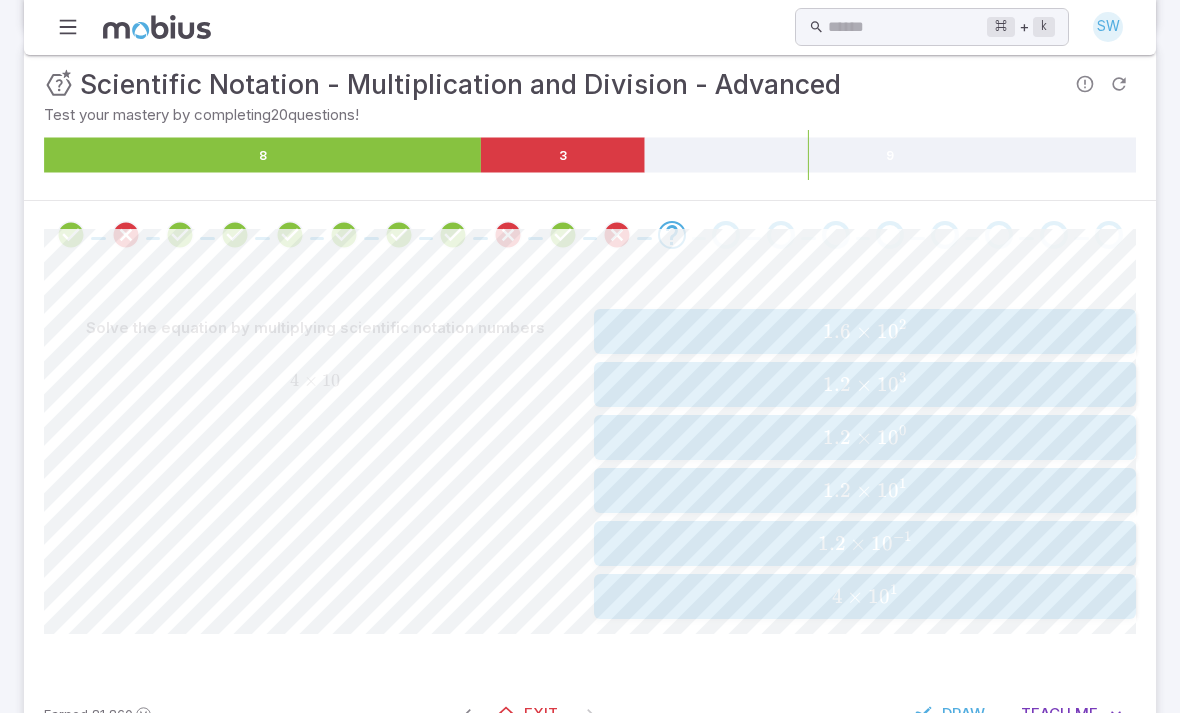 click on "4 × 1 0 1 4 \times 10^{1} 4 × 1 0 1" at bounding box center (864, 596) 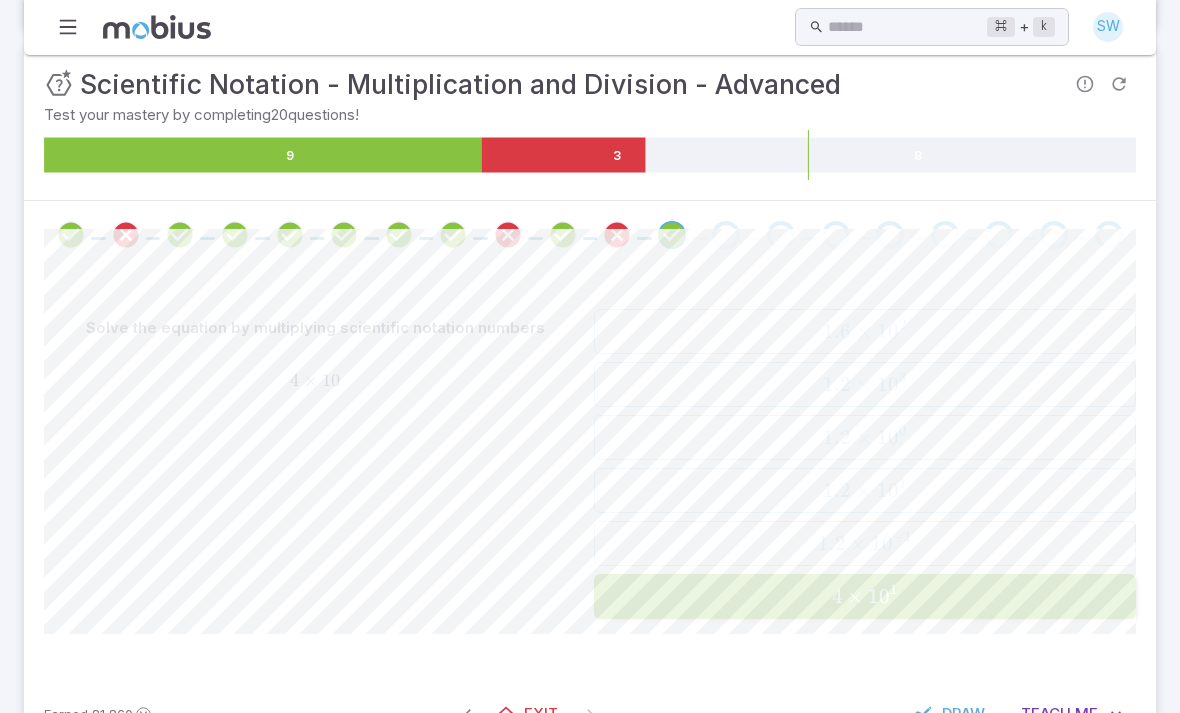 scroll, scrollTop: 141, scrollLeft: 0, axis: vertical 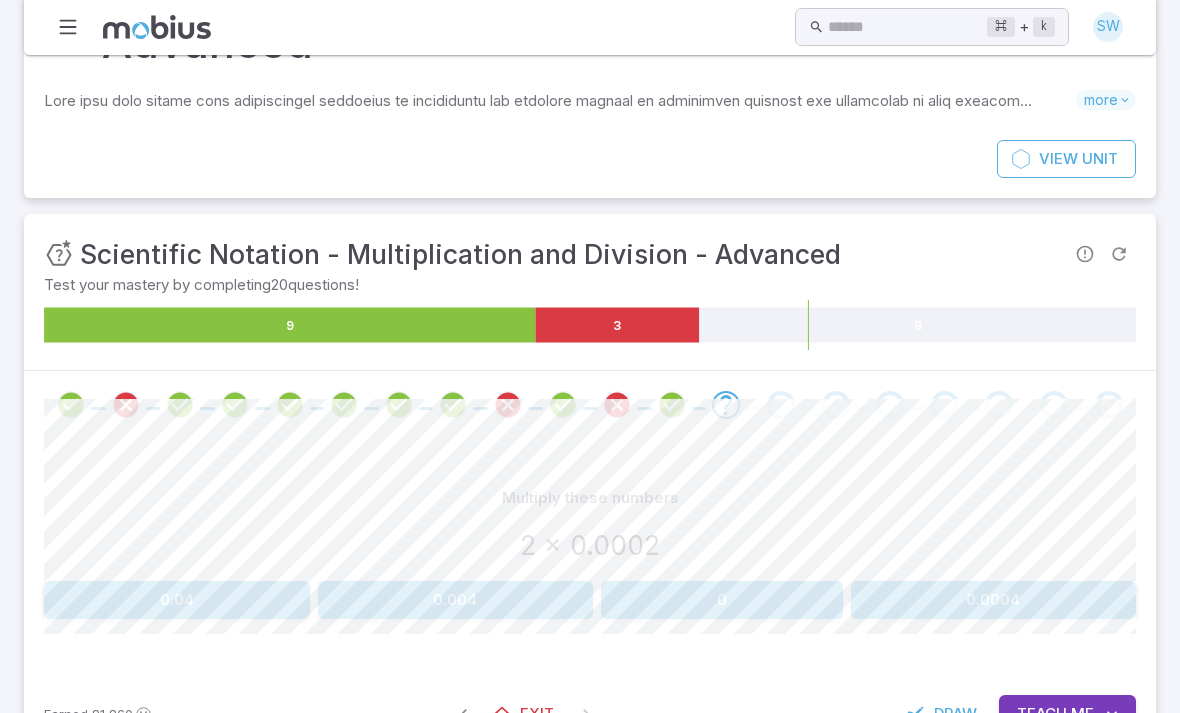 click on "0.0004" at bounding box center [994, 600] 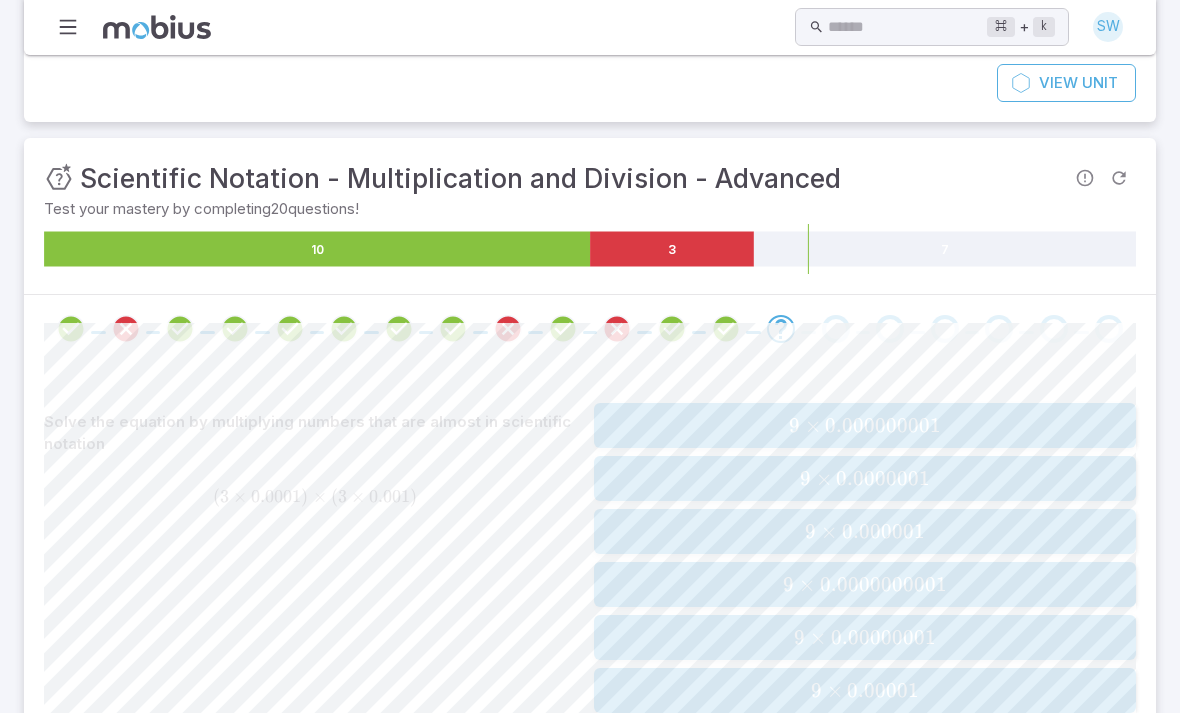 scroll, scrollTop: 227, scrollLeft: 0, axis: vertical 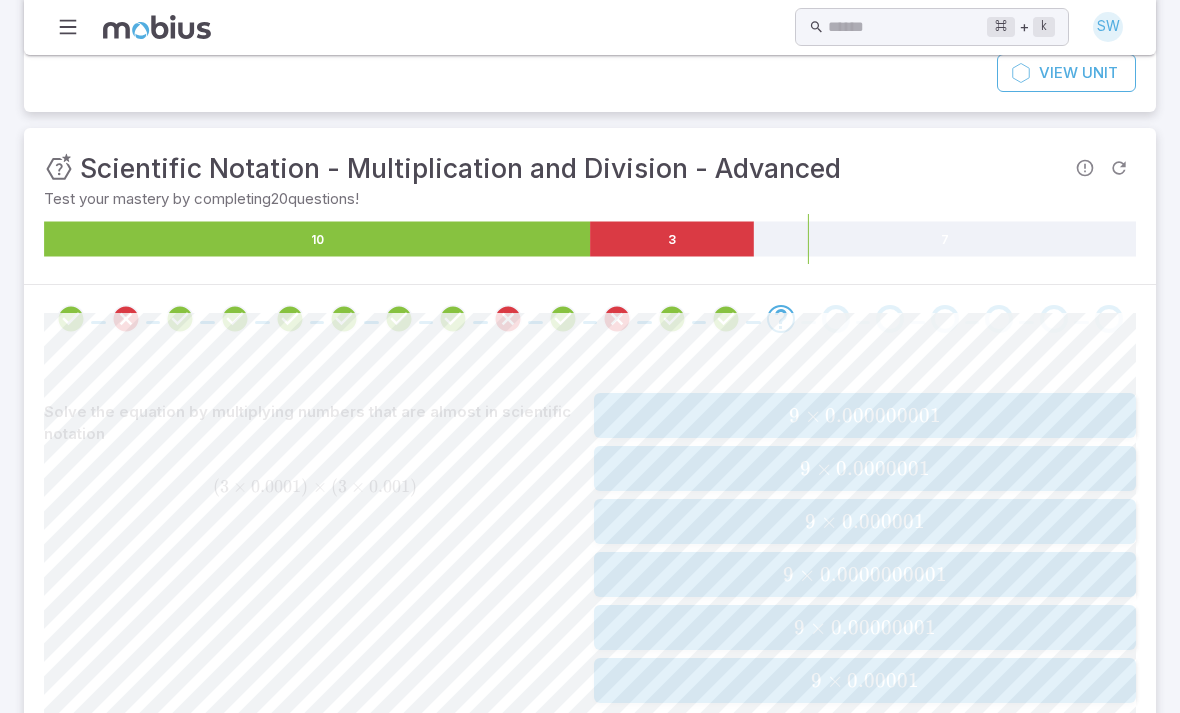 click on "9 × 0.000001" at bounding box center (864, 521) 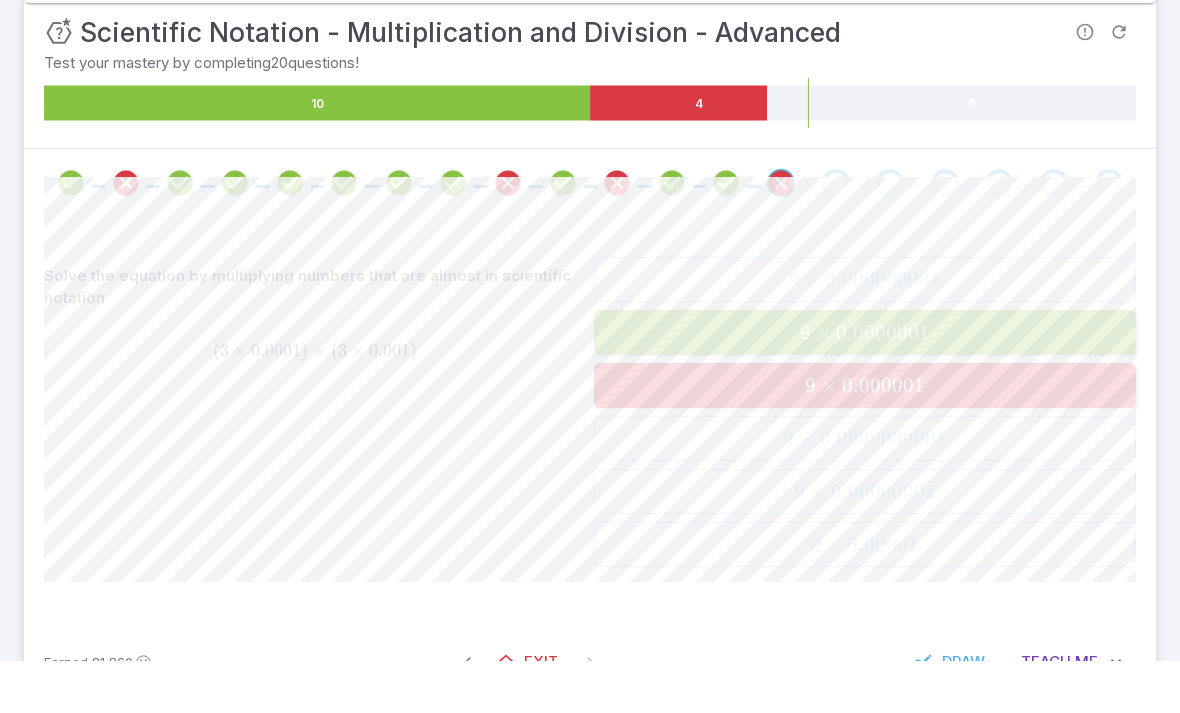 scroll, scrollTop: 141, scrollLeft: 0, axis: vertical 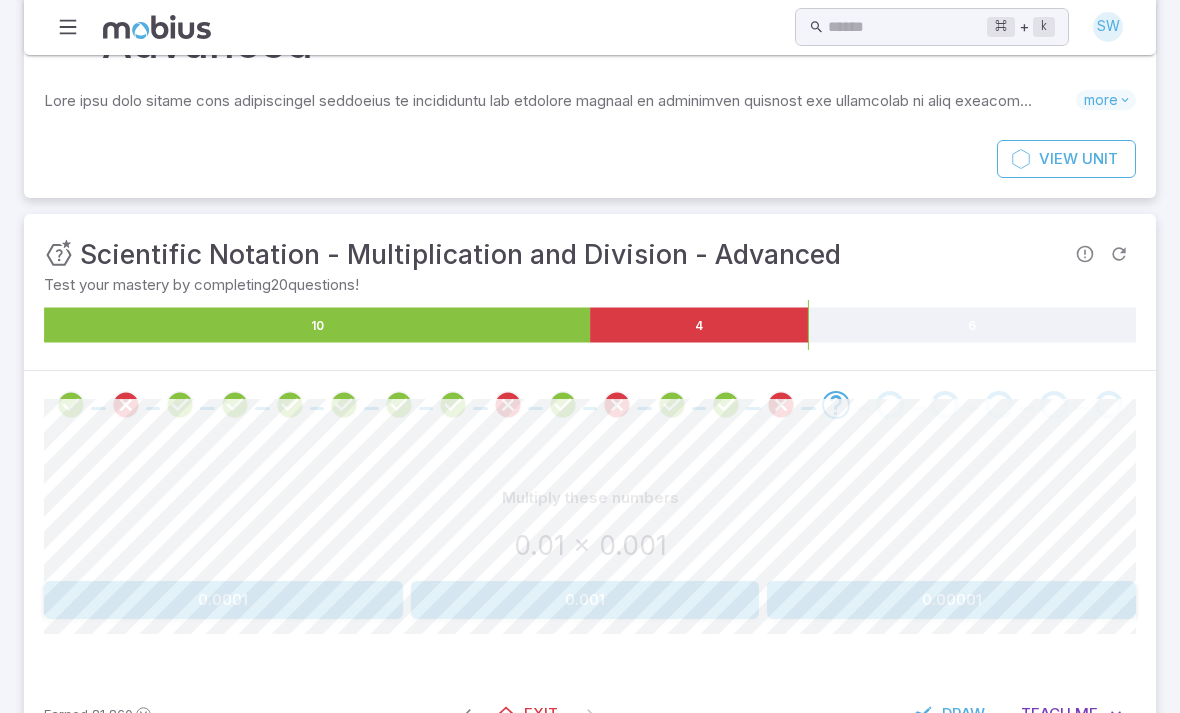 click at bounding box center [781, 405] 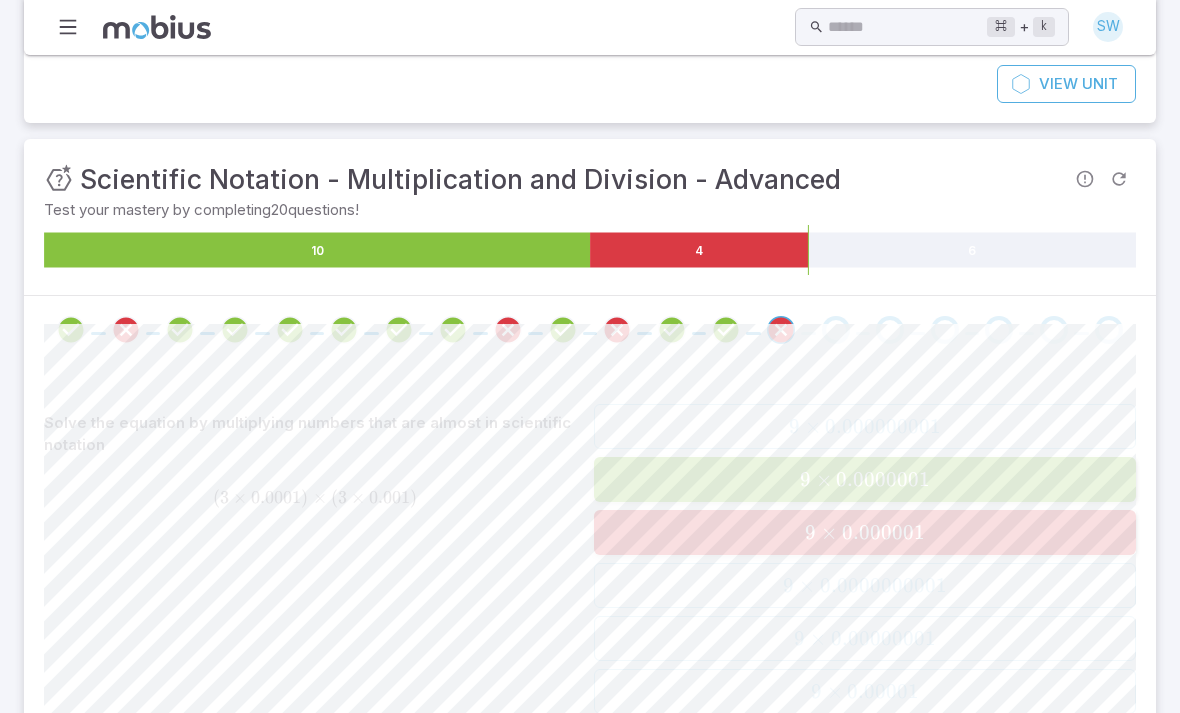 scroll, scrollTop: 311, scrollLeft: 0, axis: vertical 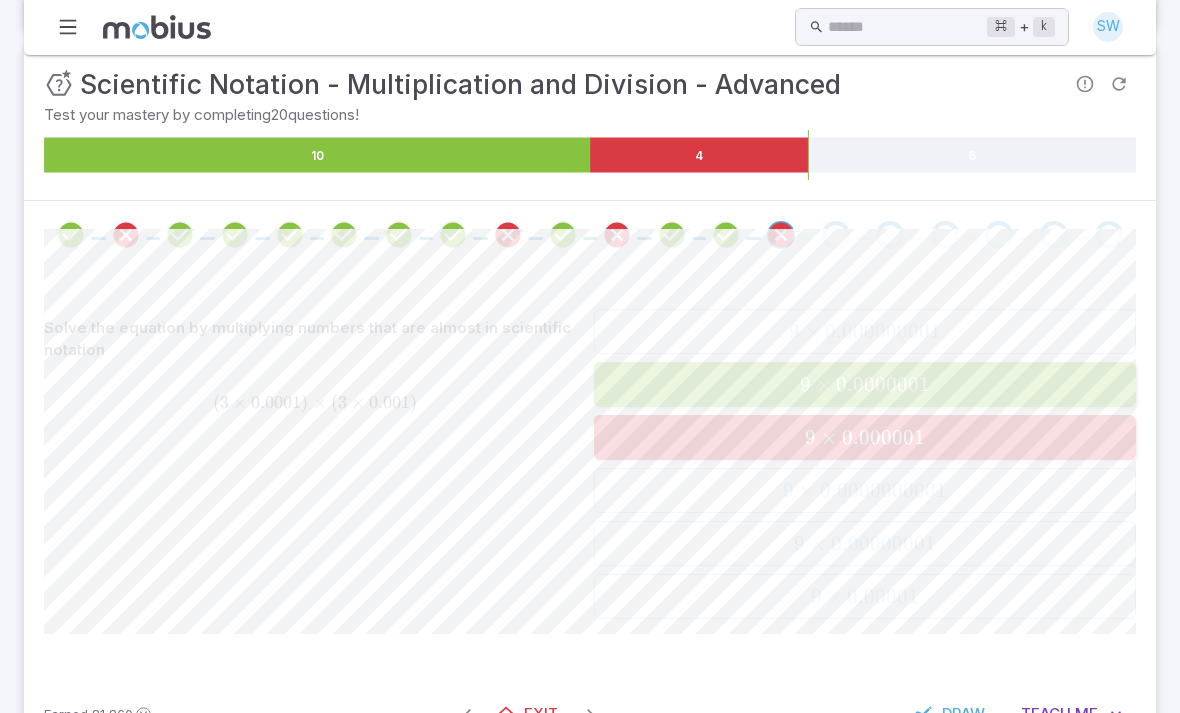 click on "Teach" at bounding box center (1046, 714) 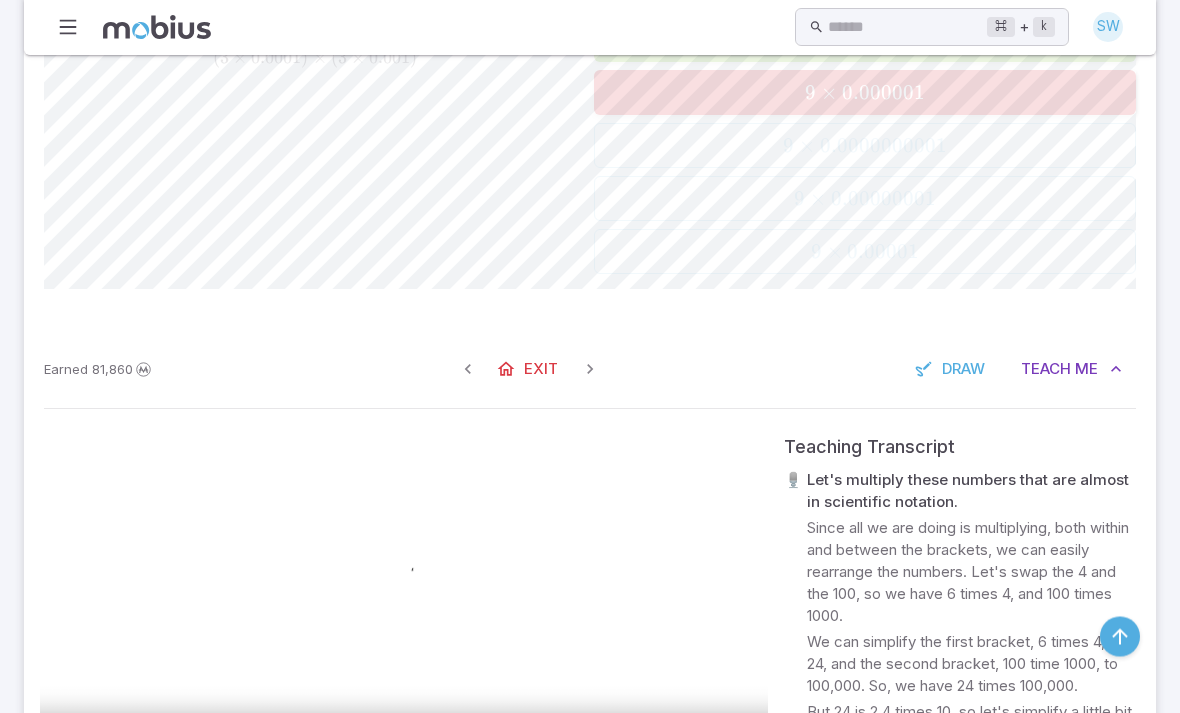 scroll, scrollTop: 656, scrollLeft: 0, axis: vertical 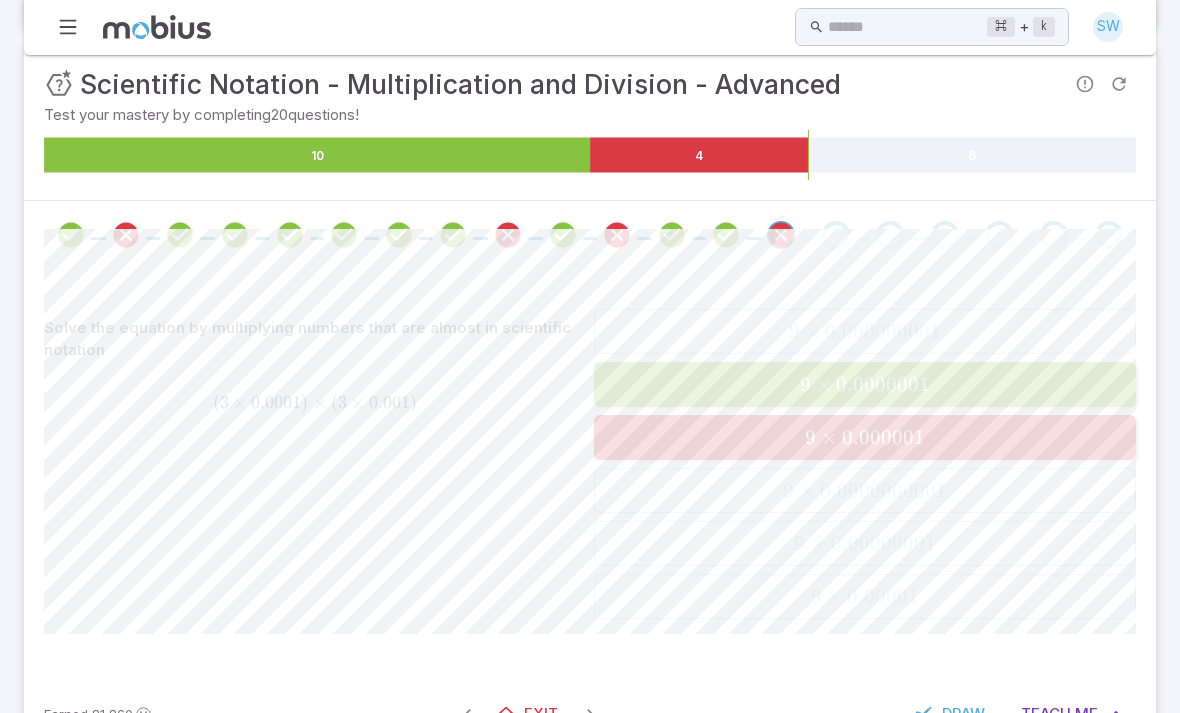 click at bounding box center [836, 235] 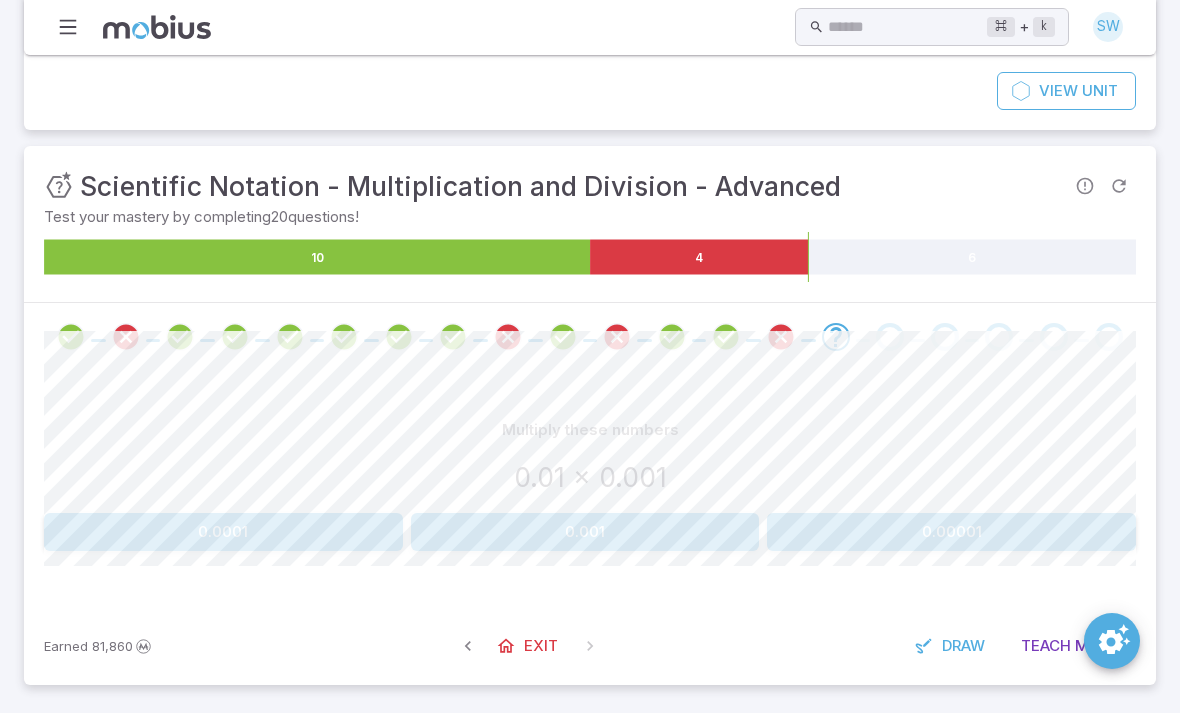 scroll, scrollTop: 141, scrollLeft: 0, axis: vertical 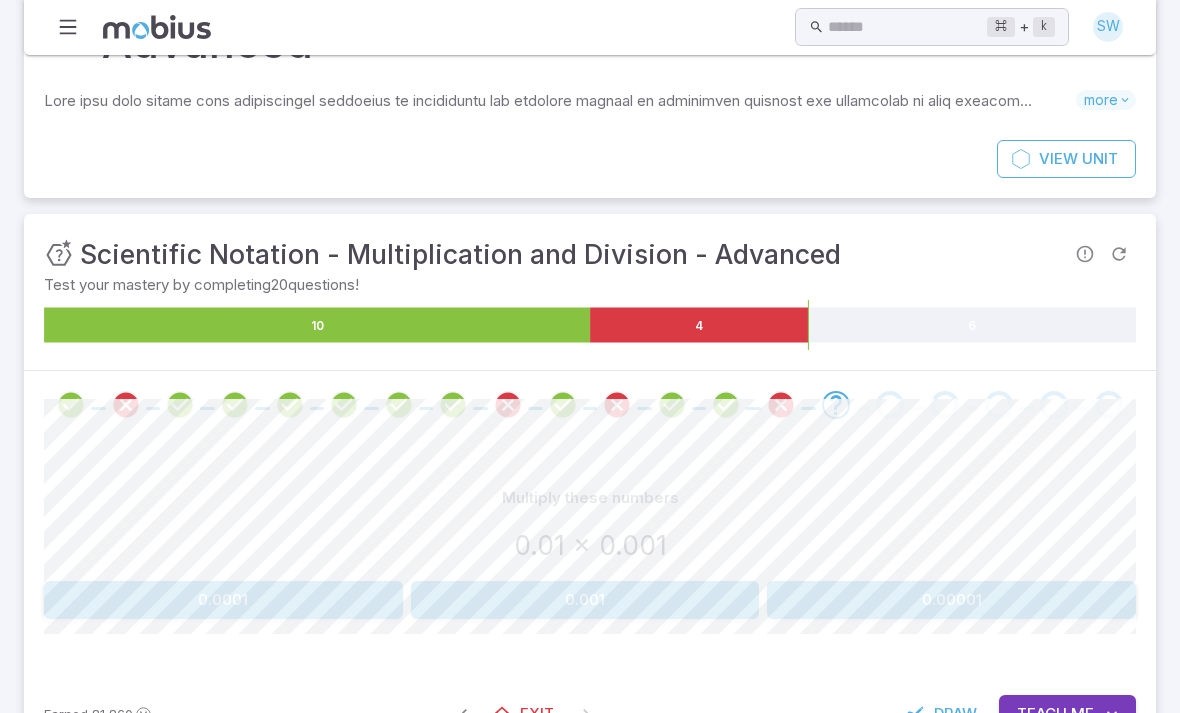 click on "0.00001" at bounding box center (951, 600) 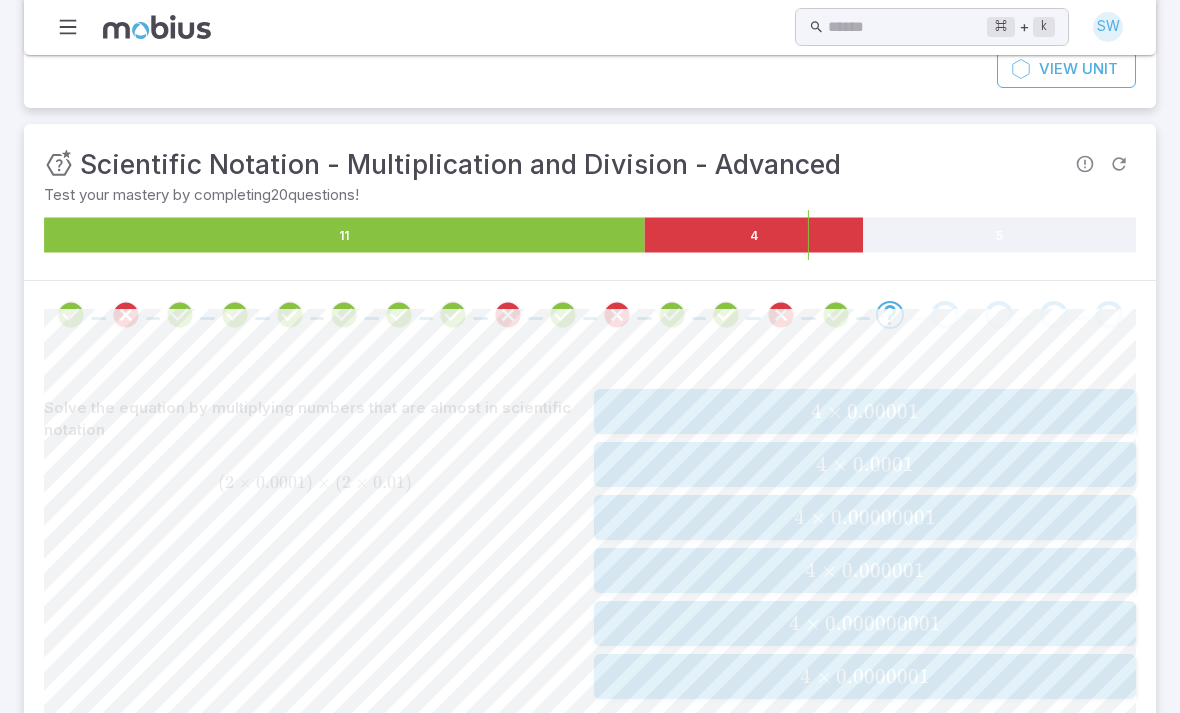 scroll, scrollTop: 231, scrollLeft: 0, axis: vertical 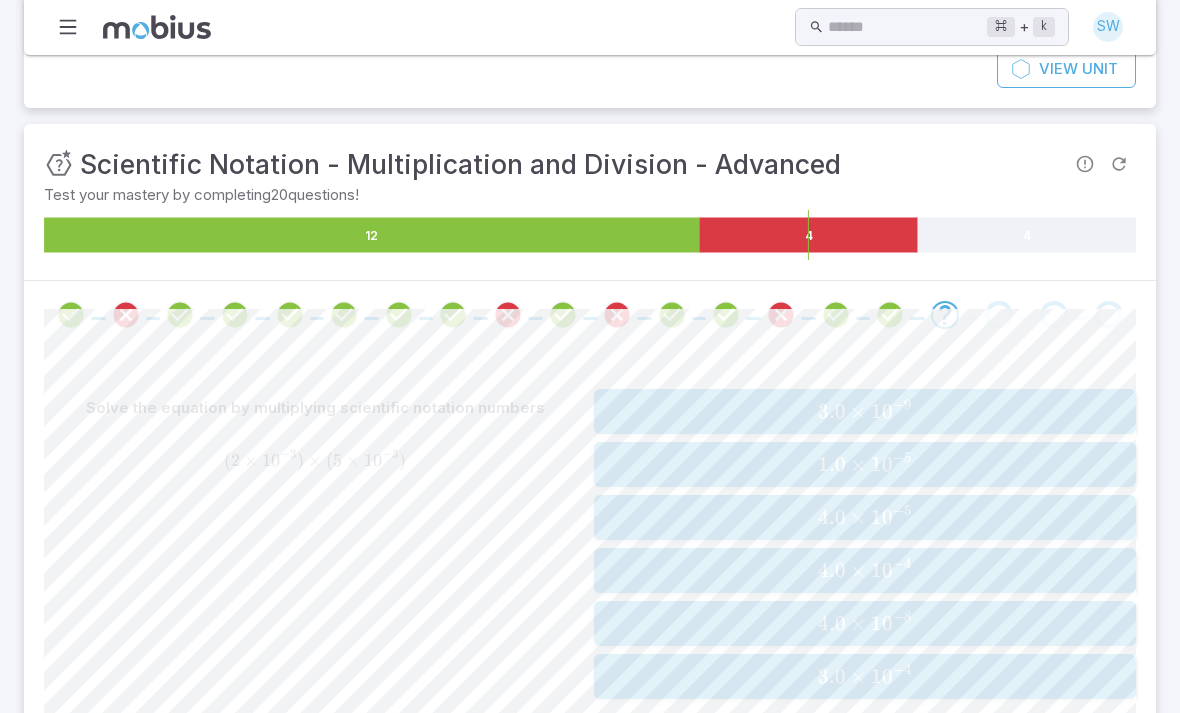 click on "1.0 × 1 0 − 5" at bounding box center [864, 464] 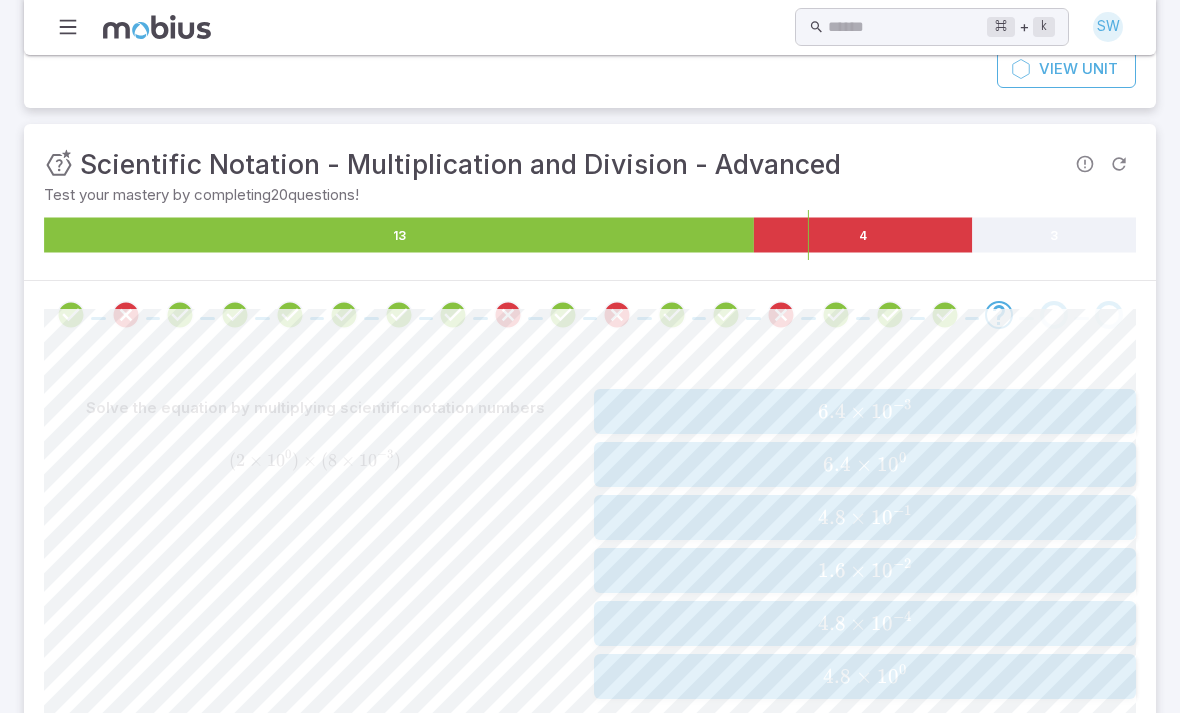 click on "1.6 × 1 0 − 2" at bounding box center [864, 570] 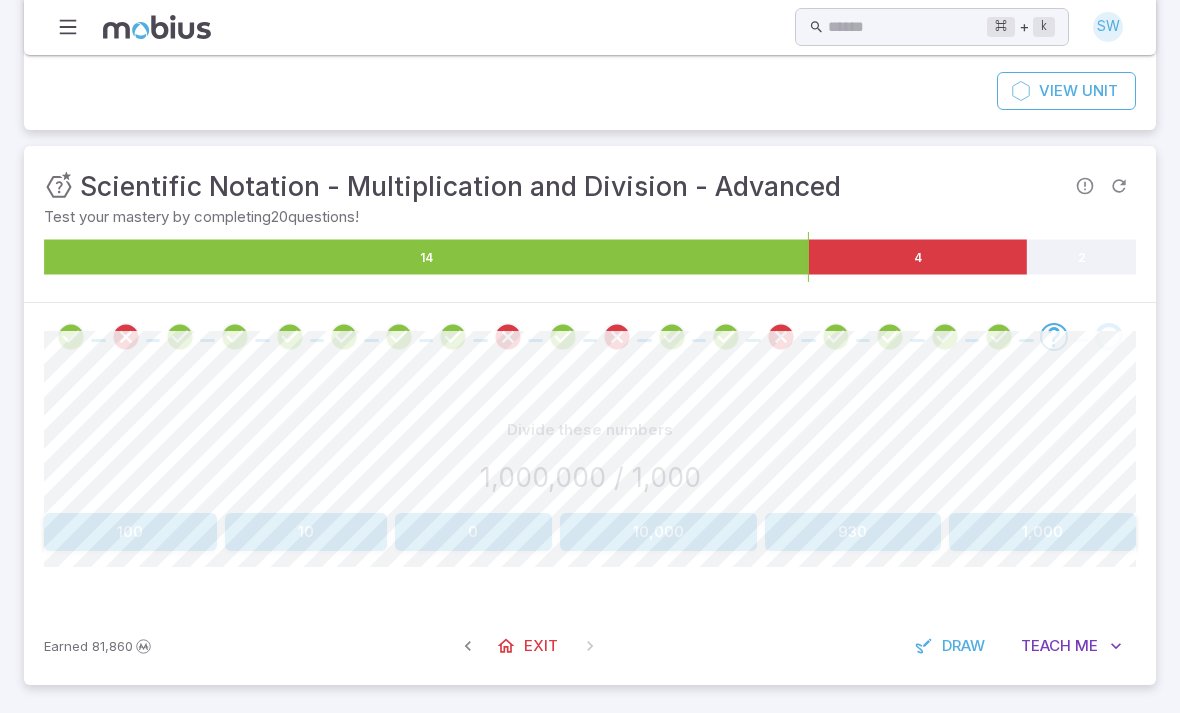 scroll, scrollTop: 141, scrollLeft: 0, axis: vertical 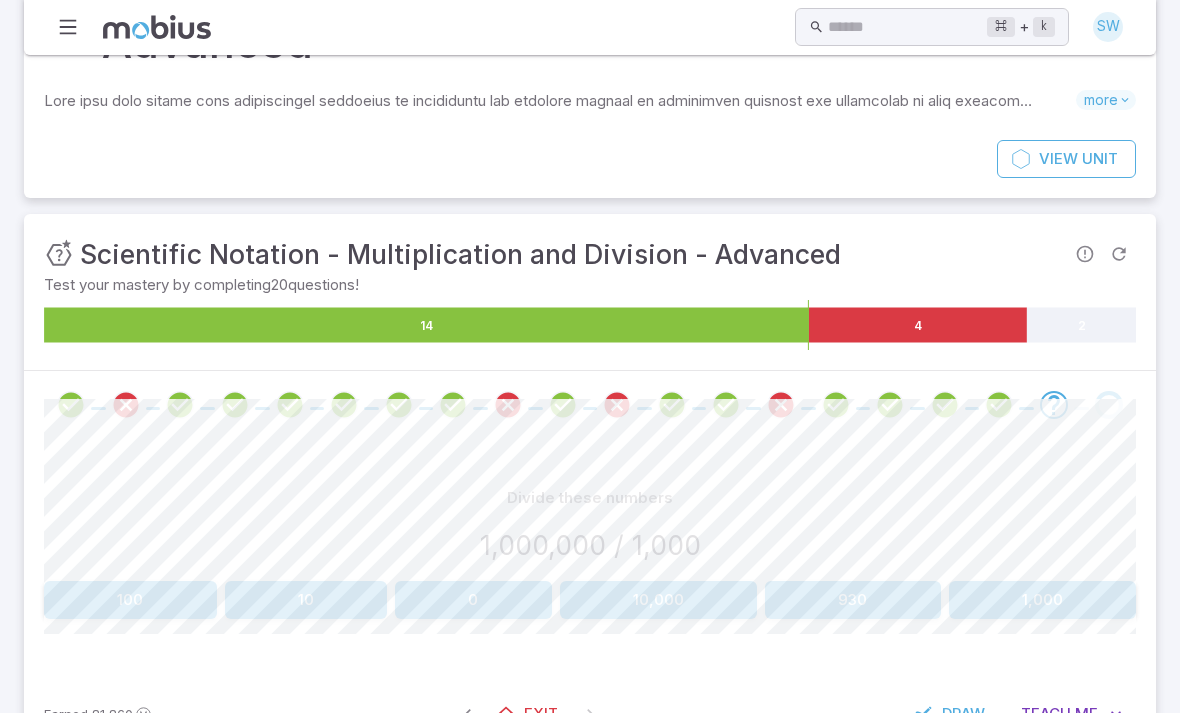 click on "930" at bounding box center [853, 600] 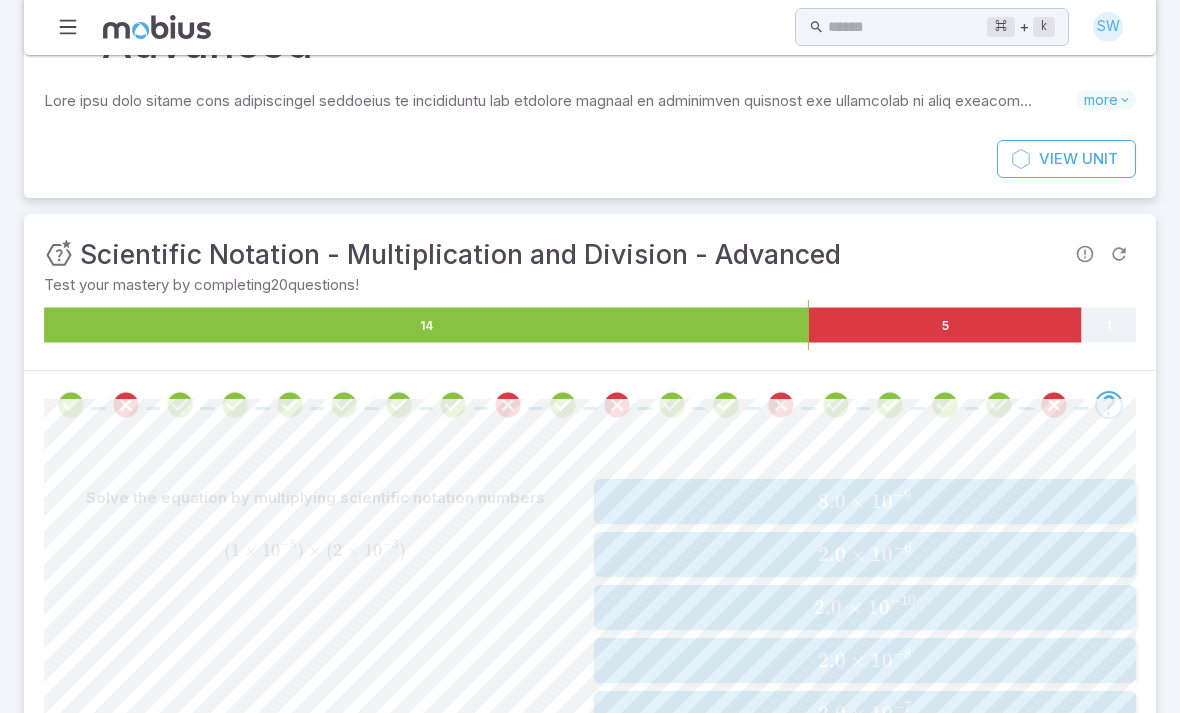 click on "2.0 × 1 0 − 8" at bounding box center (864, 660) 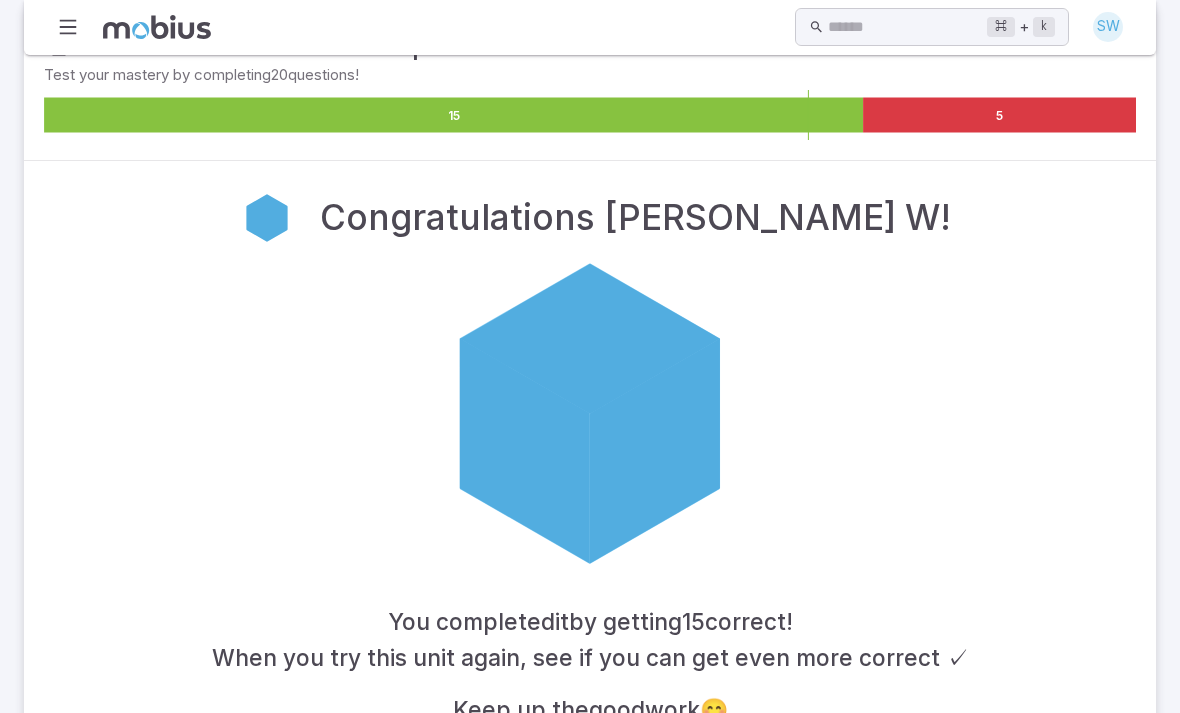 scroll, scrollTop: 402, scrollLeft: 0, axis: vertical 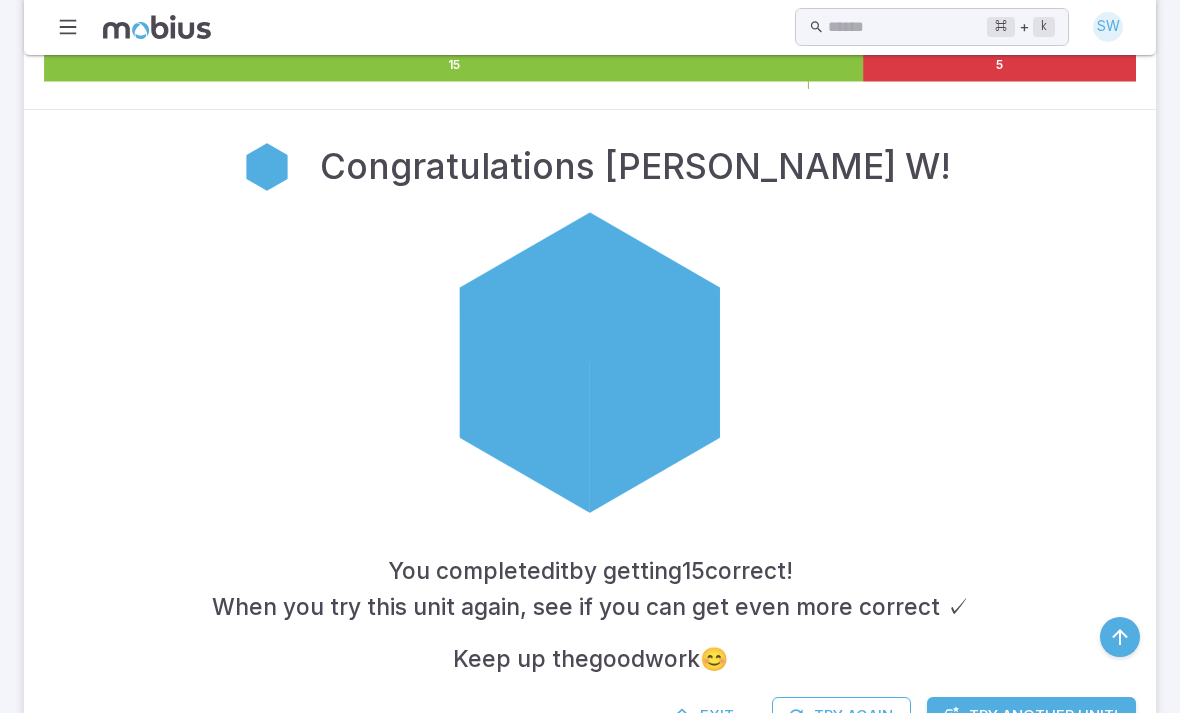 click on "Exit" at bounding box center (717, 716) 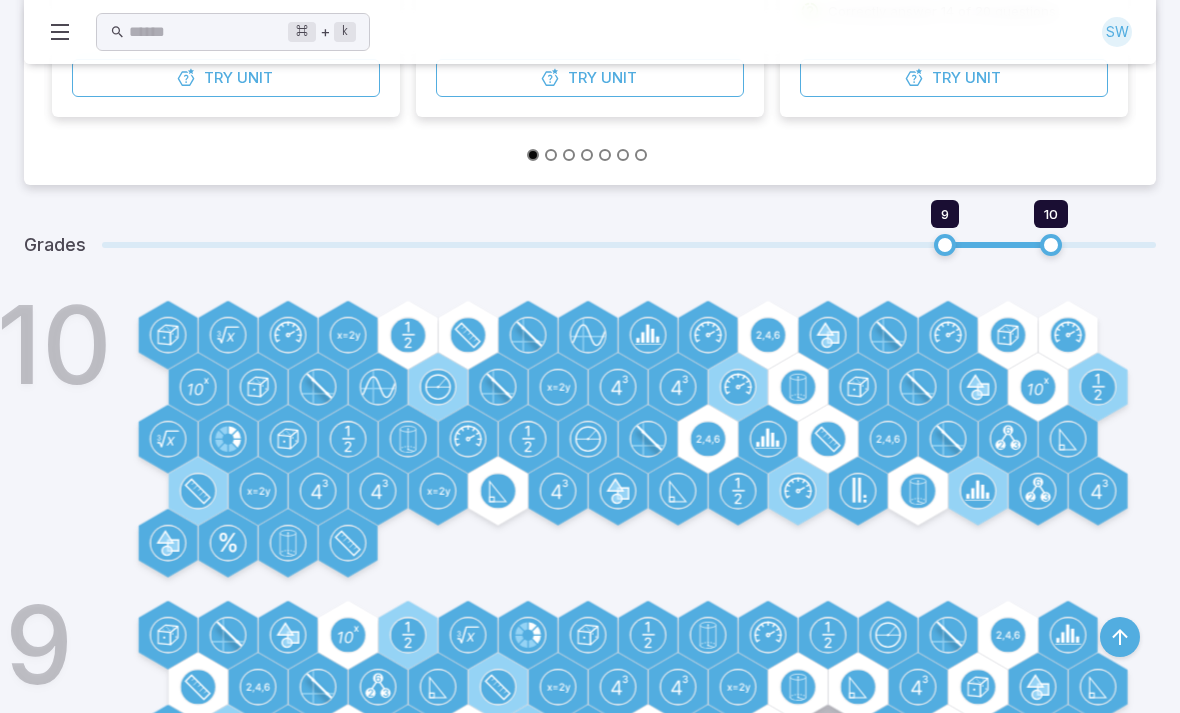 scroll, scrollTop: 532, scrollLeft: 0, axis: vertical 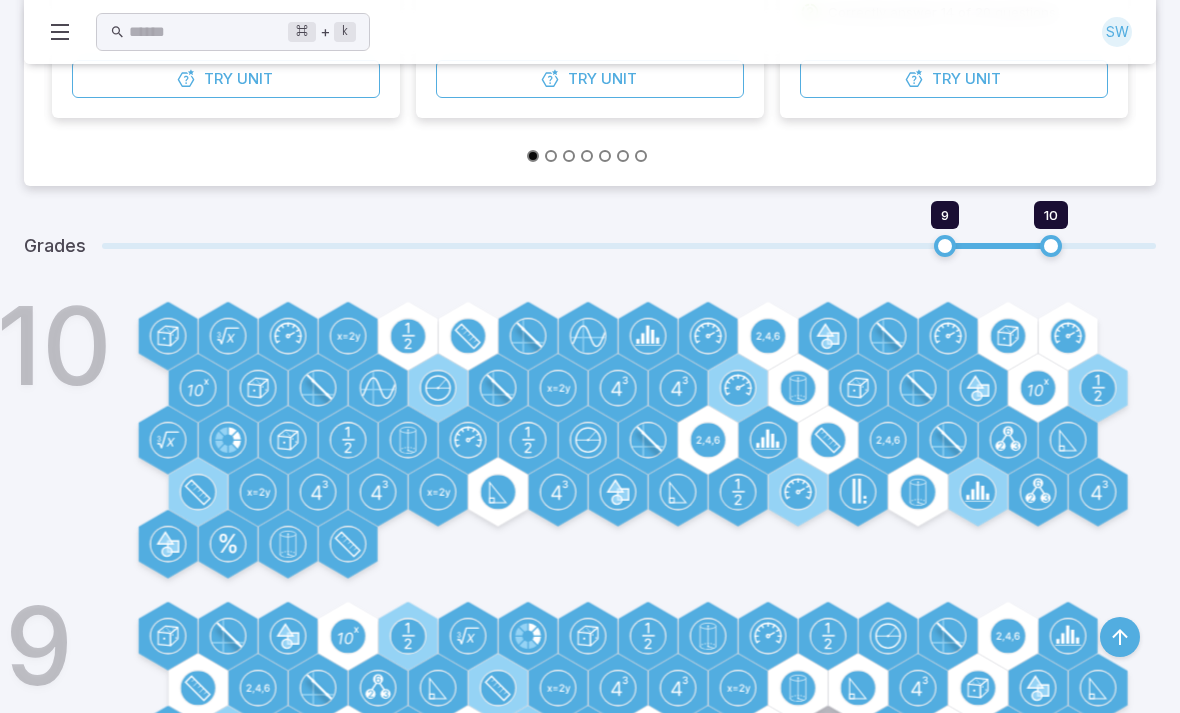 click 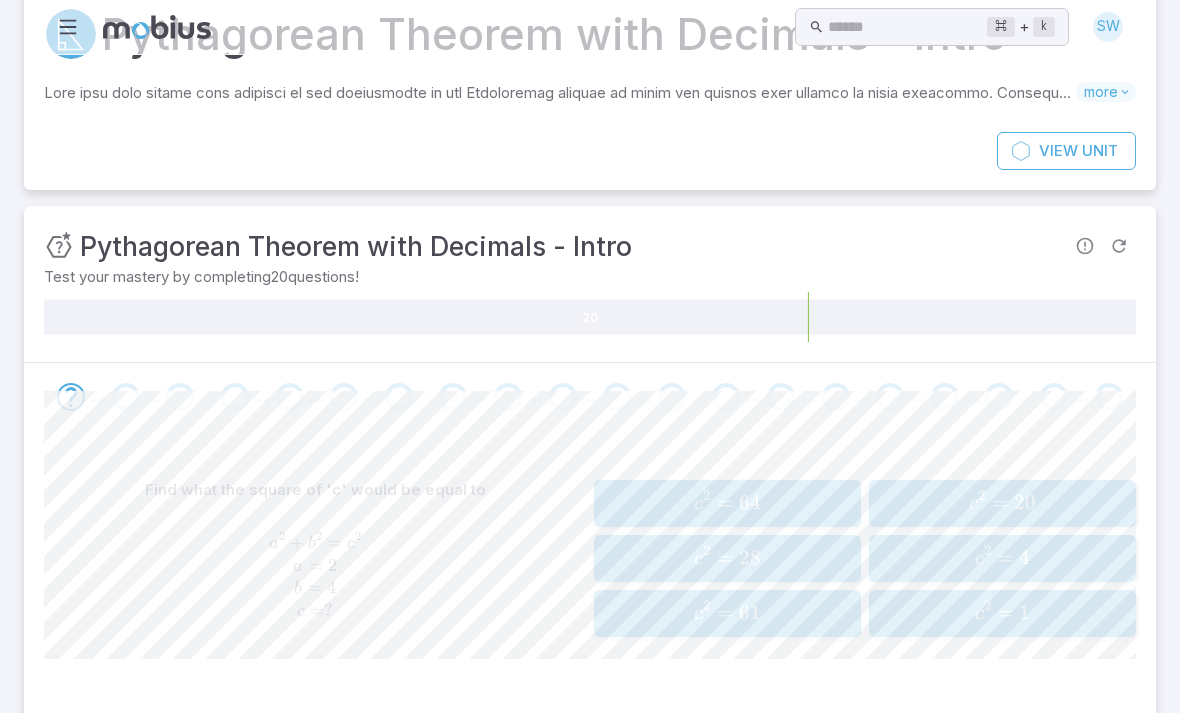 scroll, scrollTop: 111, scrollLeft: 0, axis: vertical 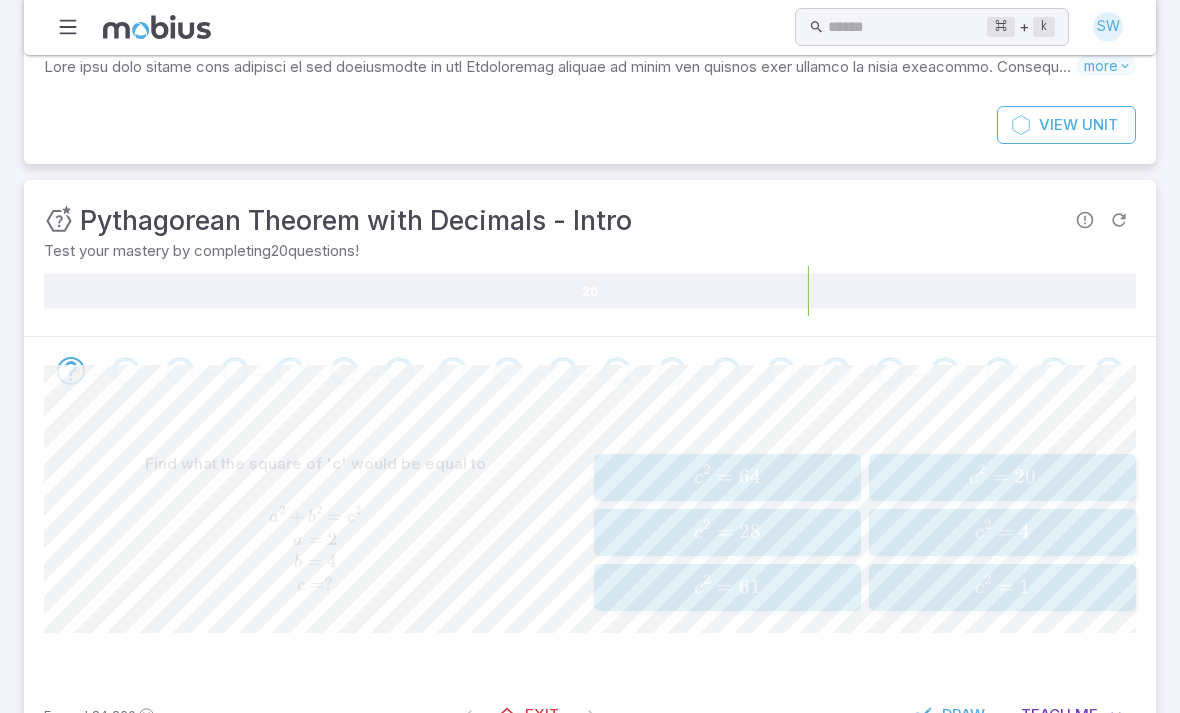 click on "Draw" at bounding box center (963, 715) 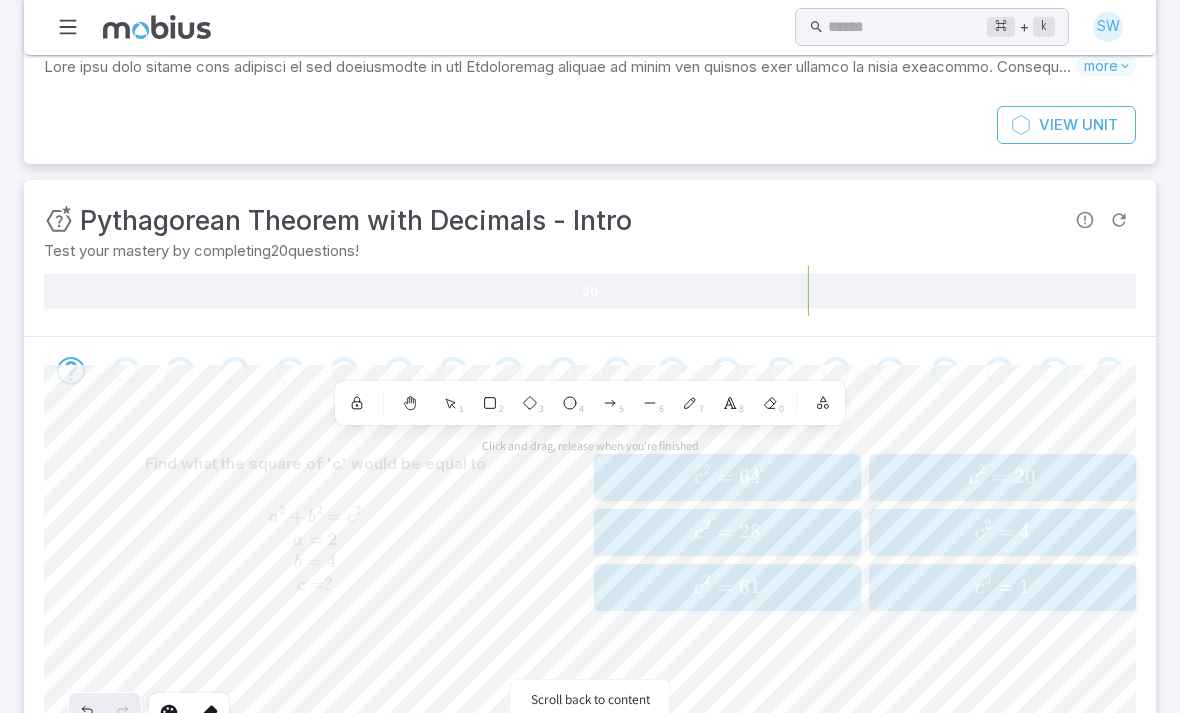click on "Scroll back to content" at bounding box center (590, 699) 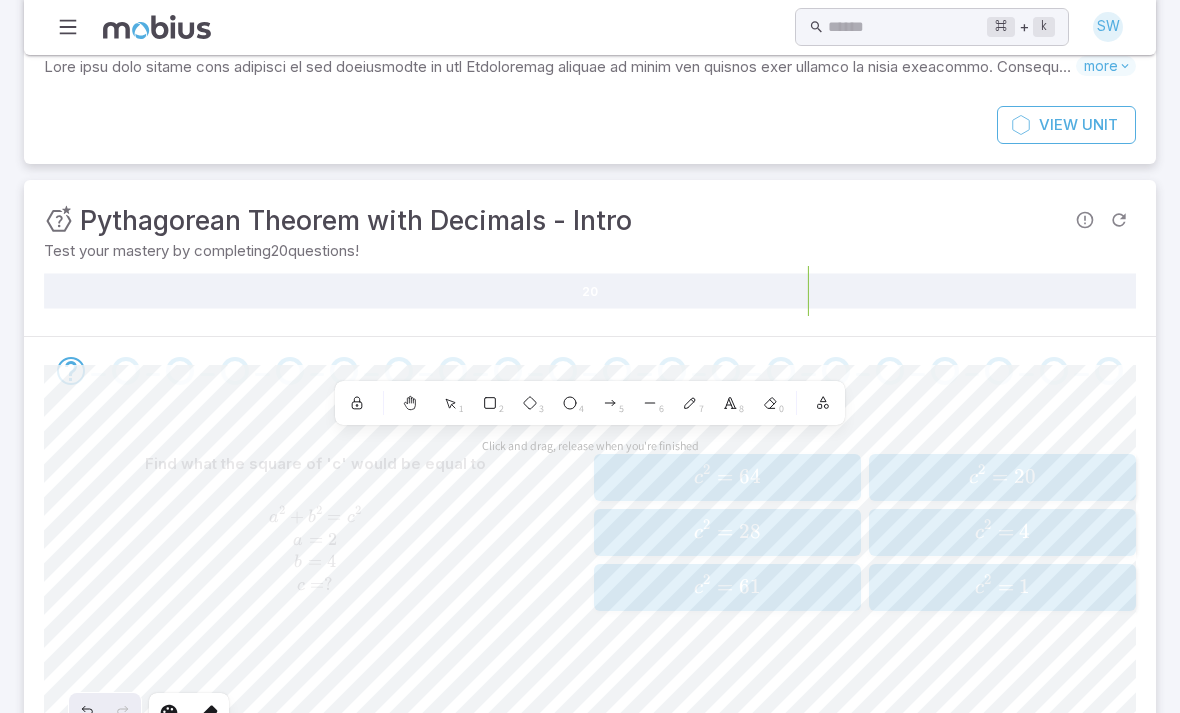click on "7" at bounding box center [690, 403] 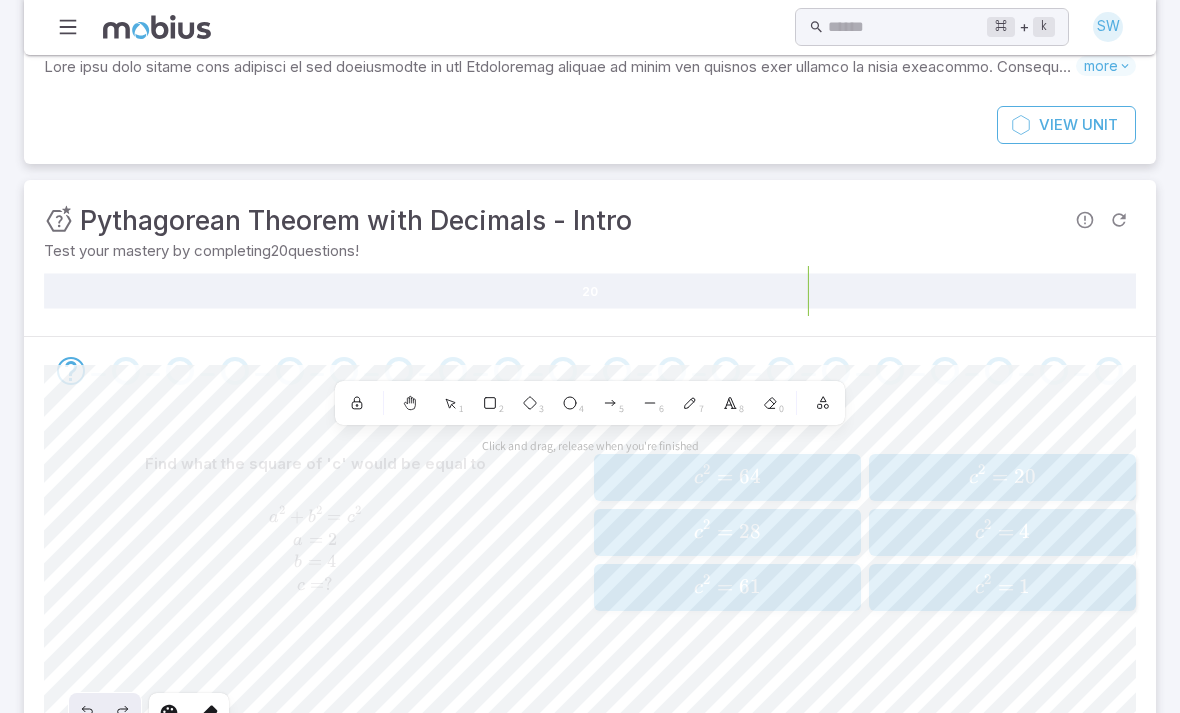 click at bounding box center [87, 711] 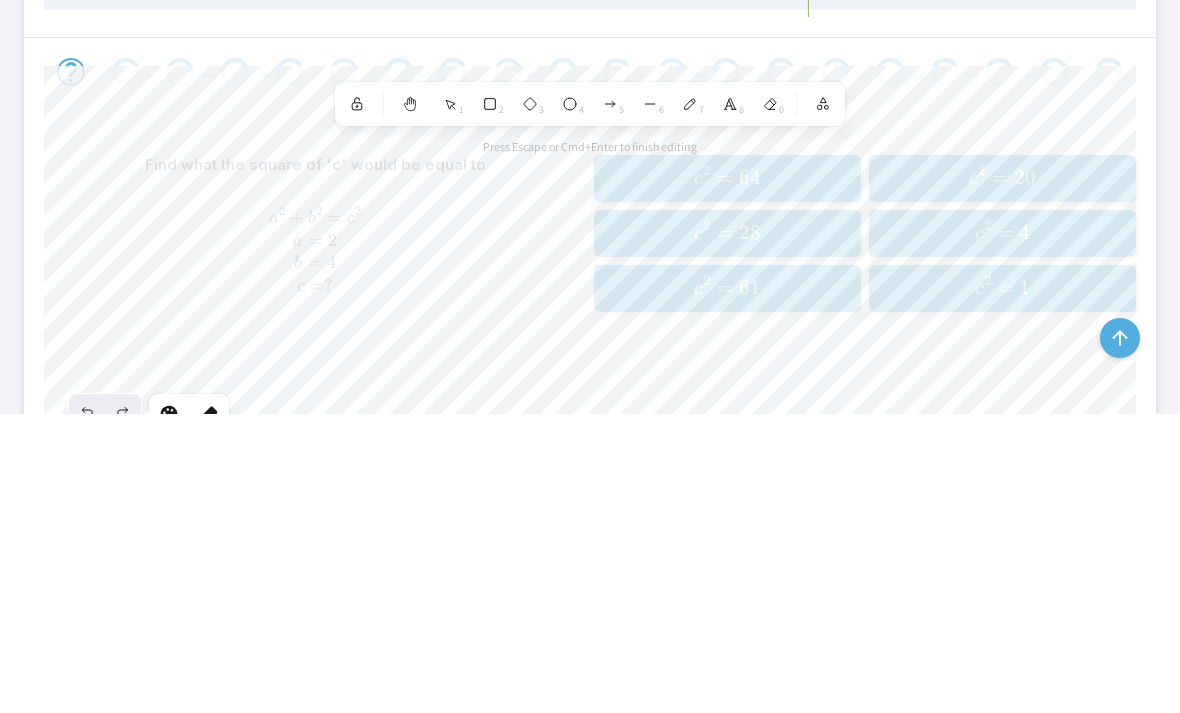 type on "*" 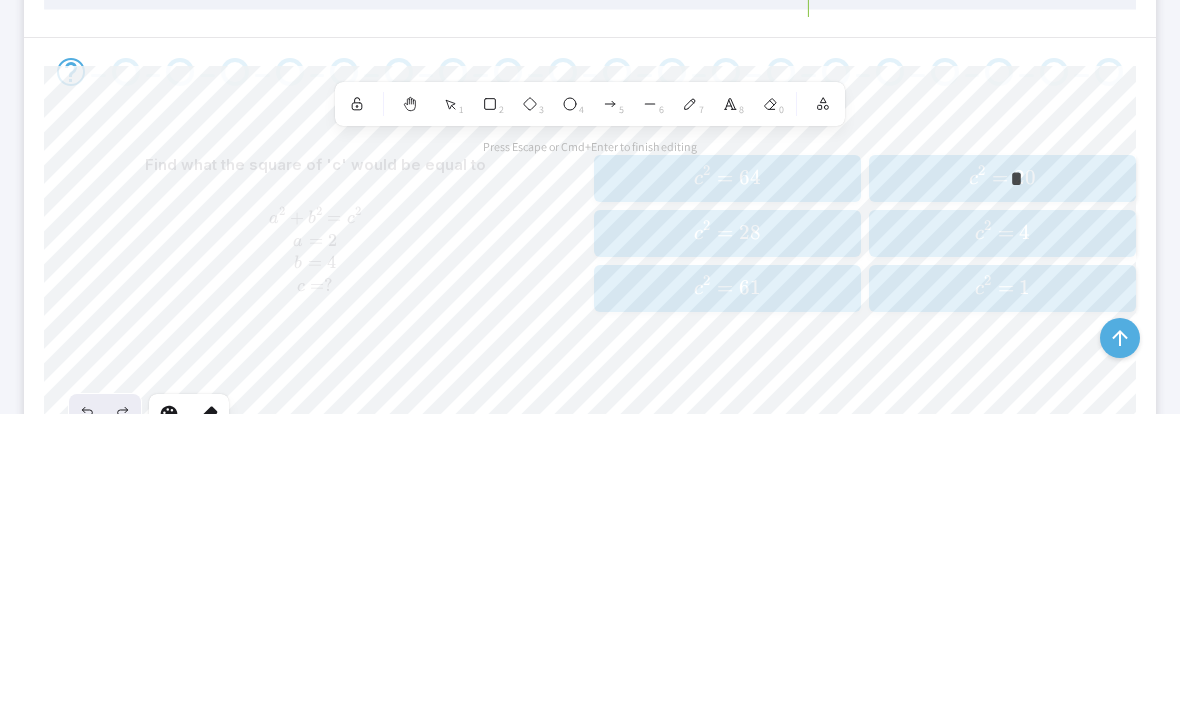 scroll, scrollTop: 227, scrollLeft: 0, axis: vertical 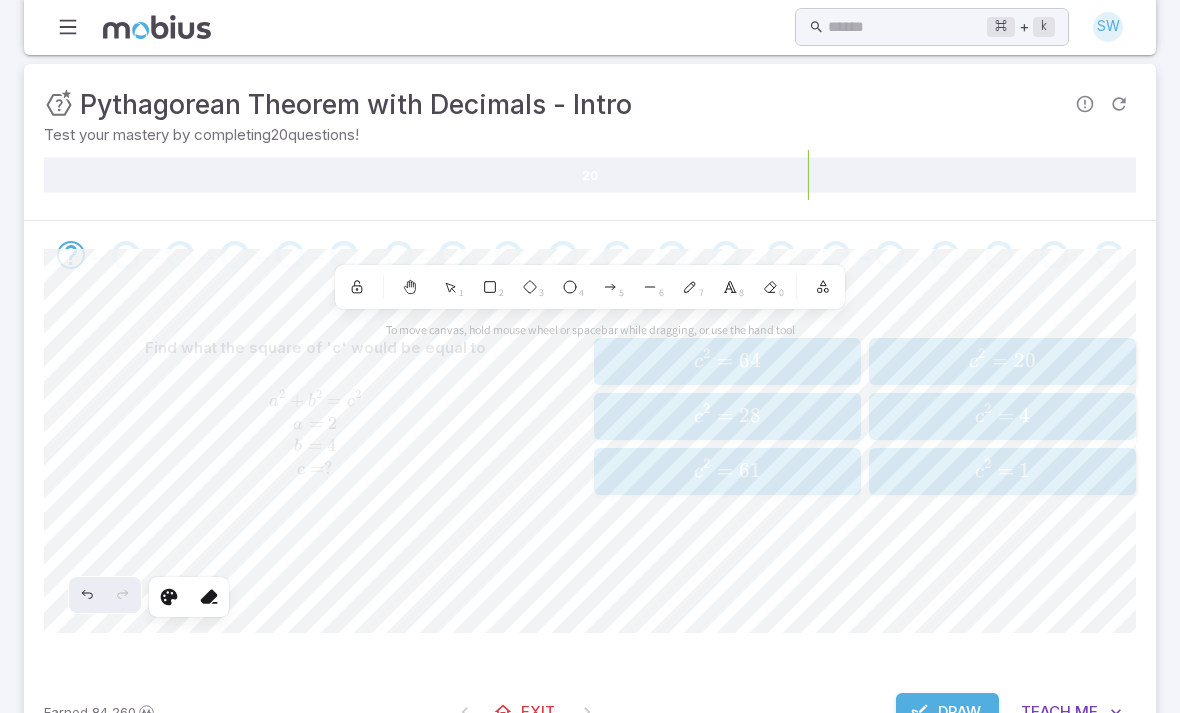 click on "Draw" at bounding box center (947, 712) 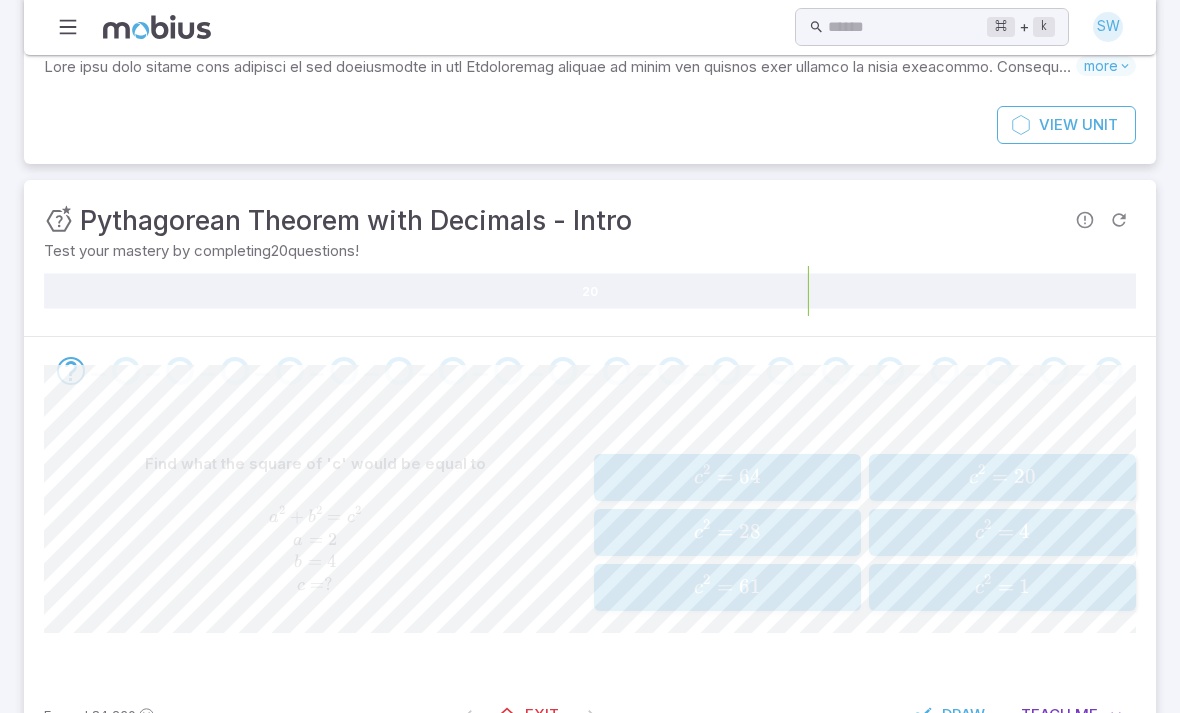 click on "Draw" at bounding box center [951, 715] 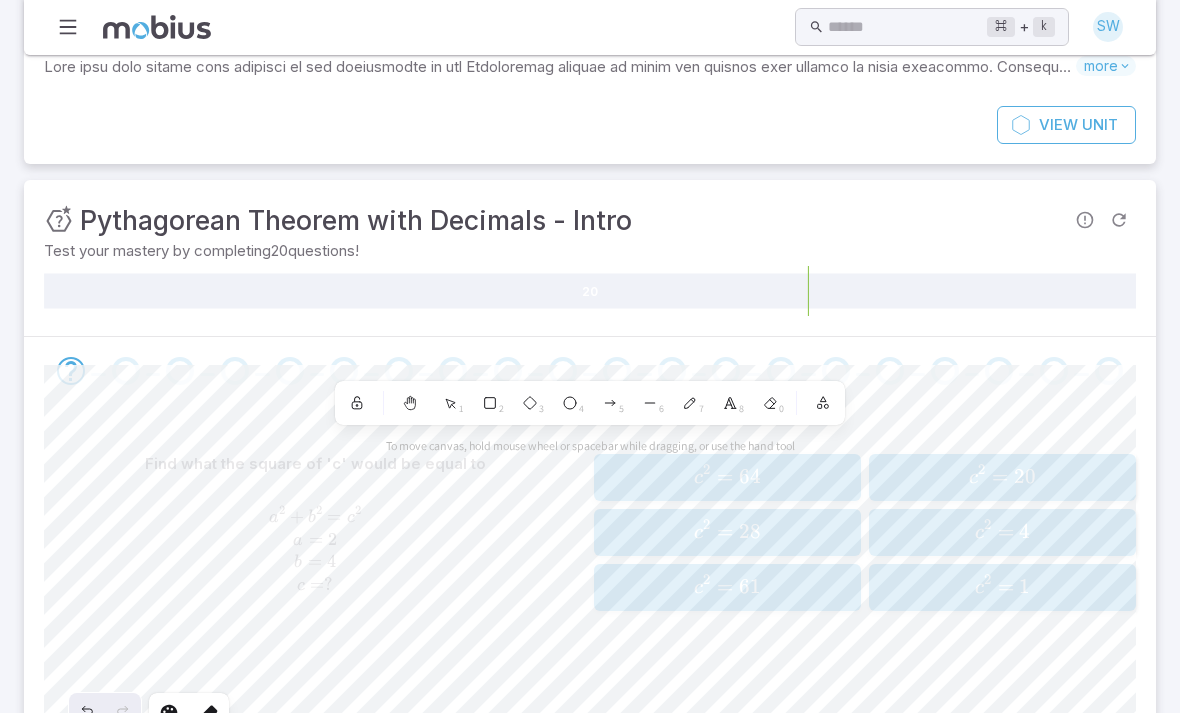 click on "2" at bounding box center [490, 403] 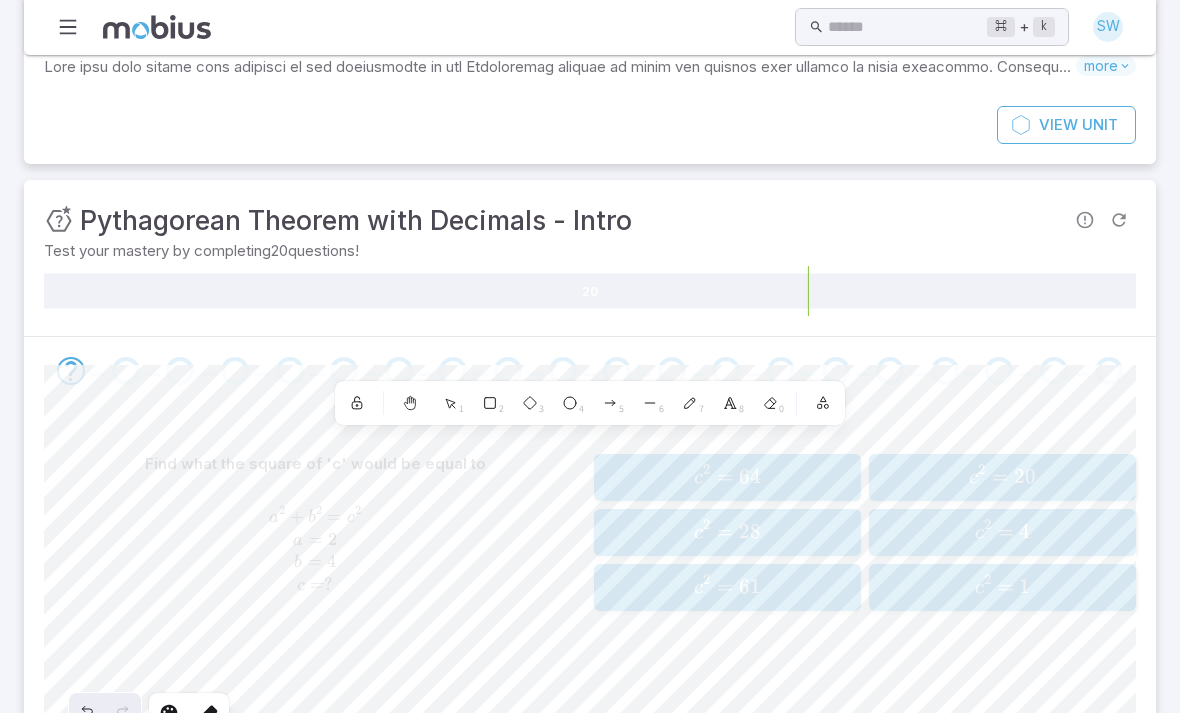click on "1" at bounding box center (450, 403) 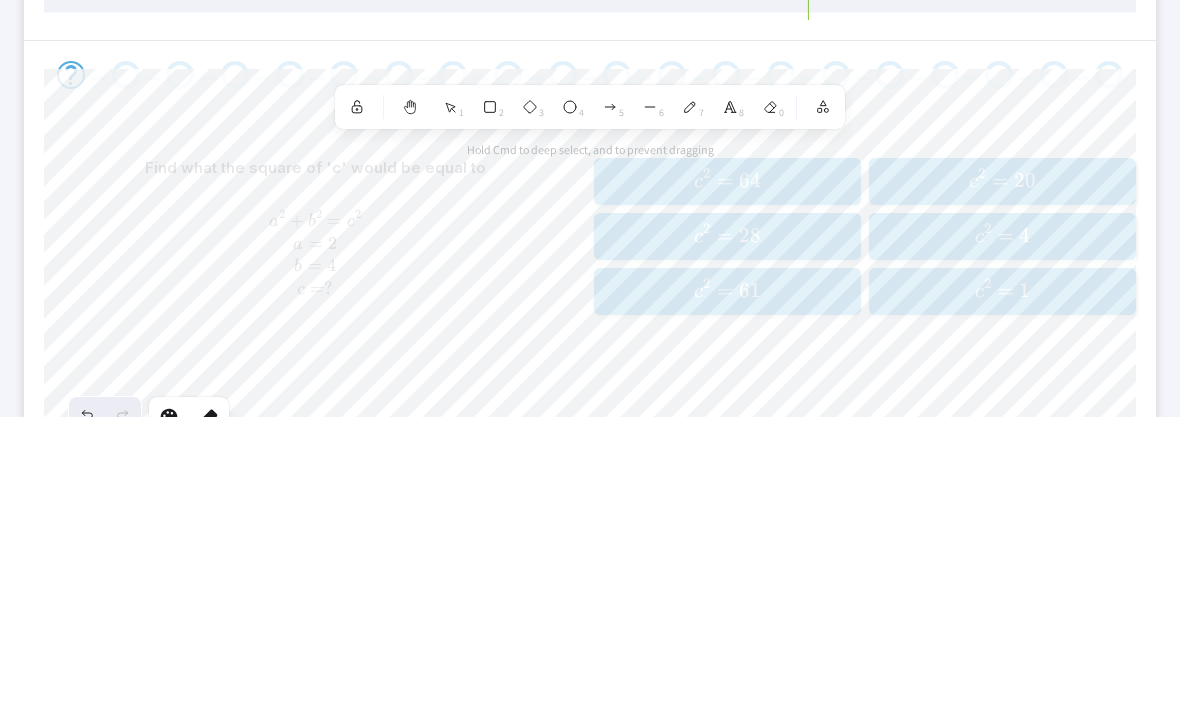 scroll, scrollTop: 227, scrollLeft: 0, axis: vertical 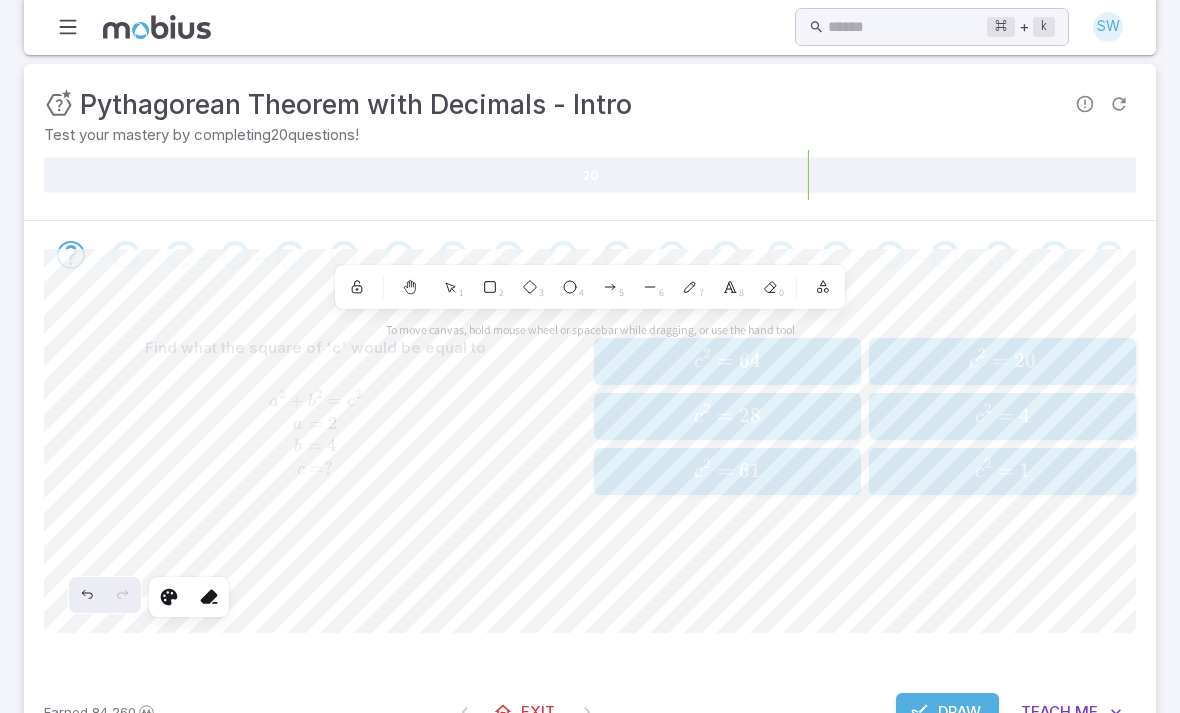 click on "Draw" at bounding box center (959, 712) 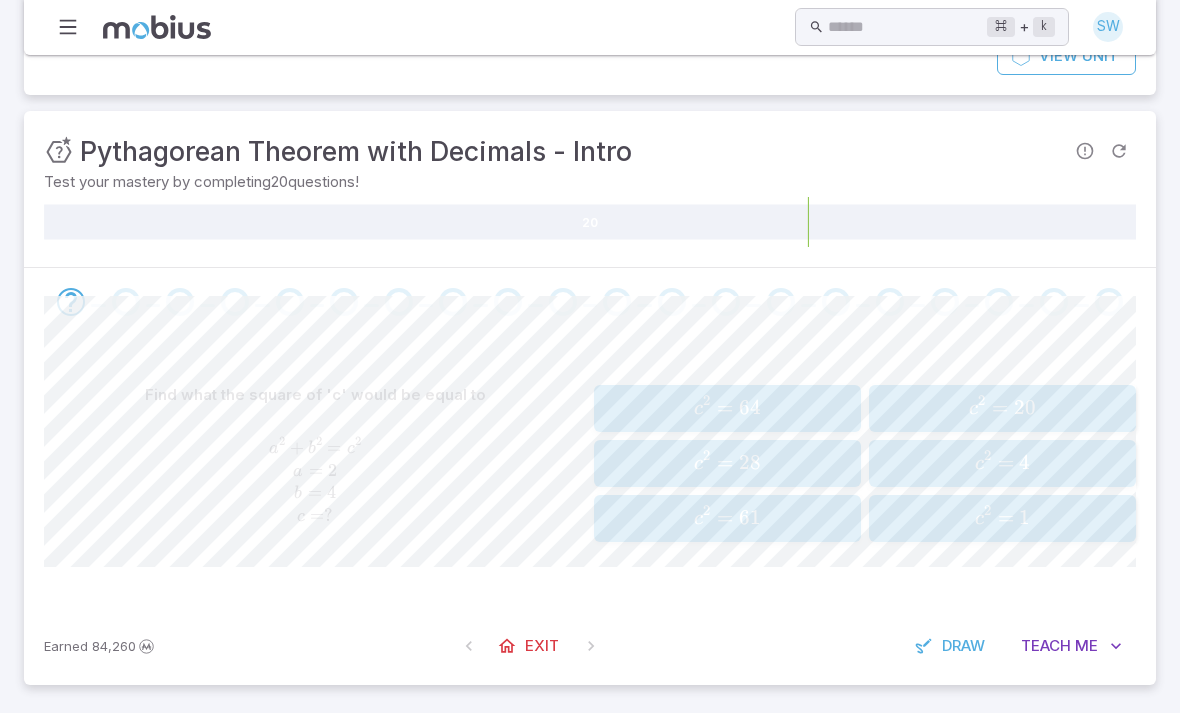 scroll, scrollTop: 111, scrollLeft: 0, axis: vertical 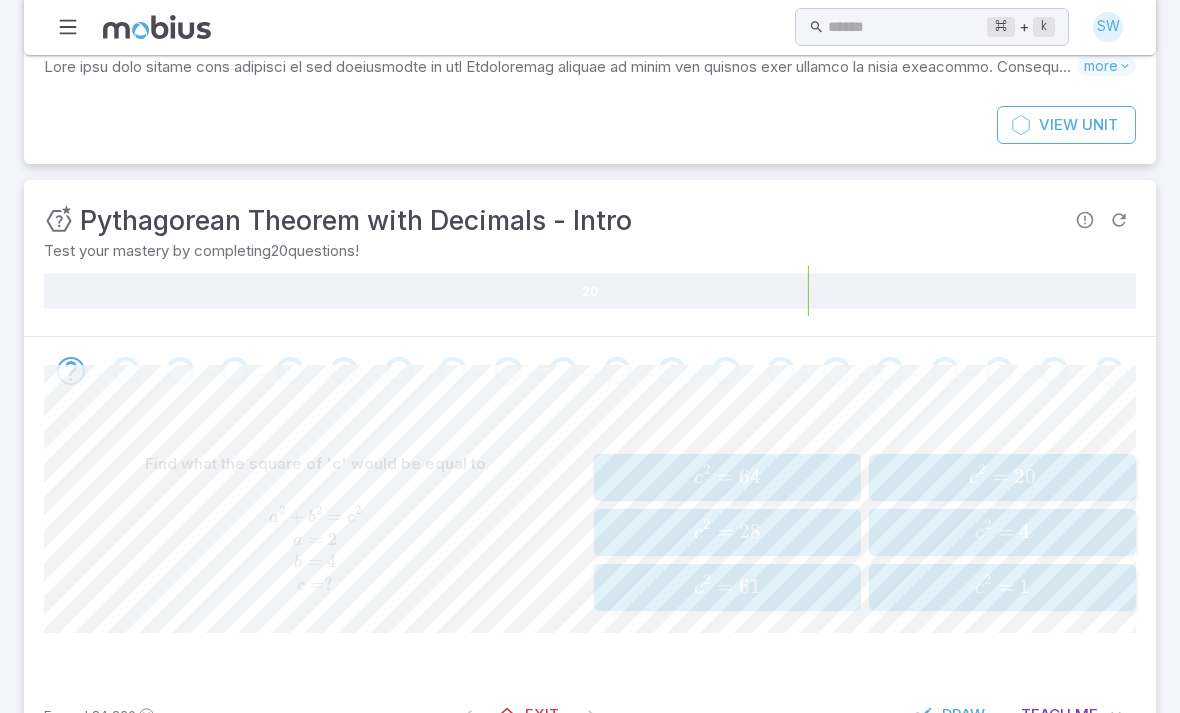 click on "c 2 = 20" at bounding box center (1002, 477) 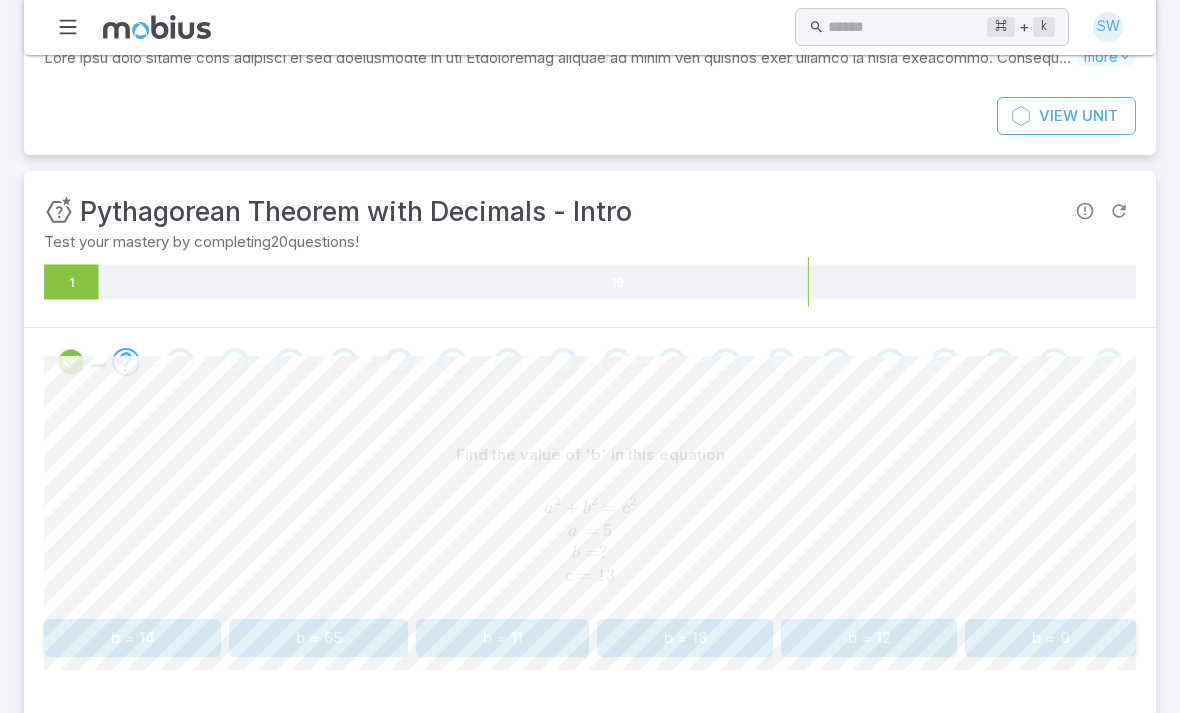 scroll, scrollTop: 157, scrollLeft: 0, axis: vertical 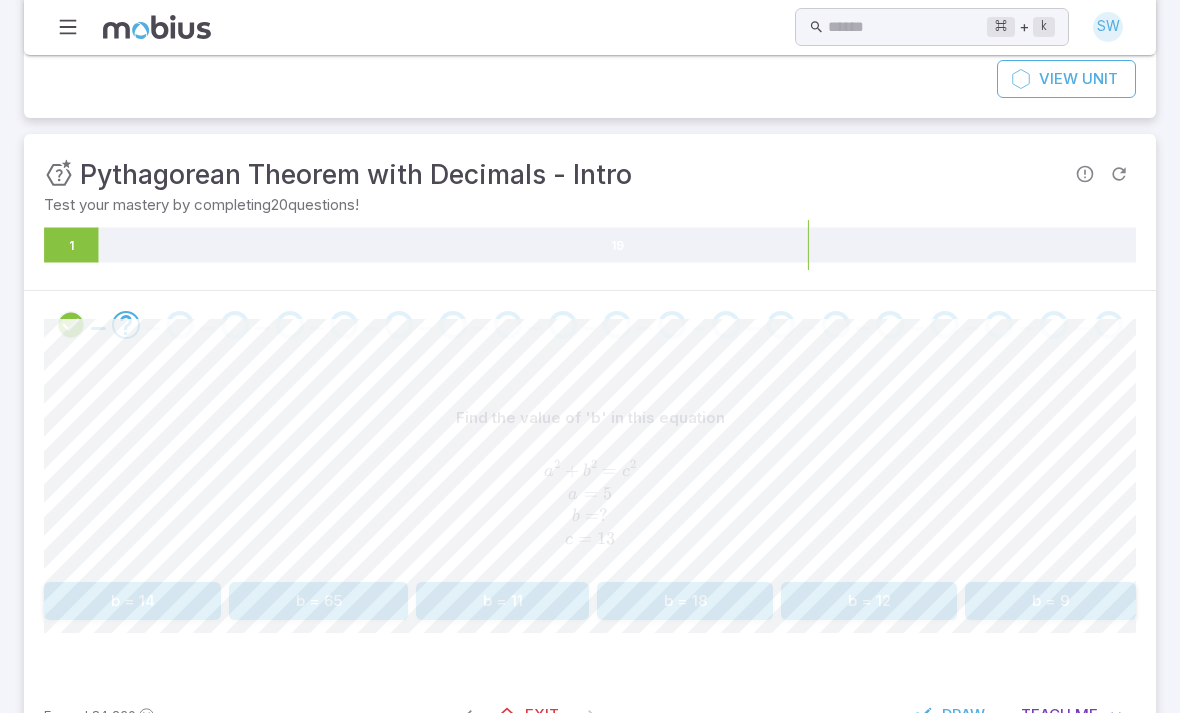 click on "Draw" at bounding box center (963, 715) 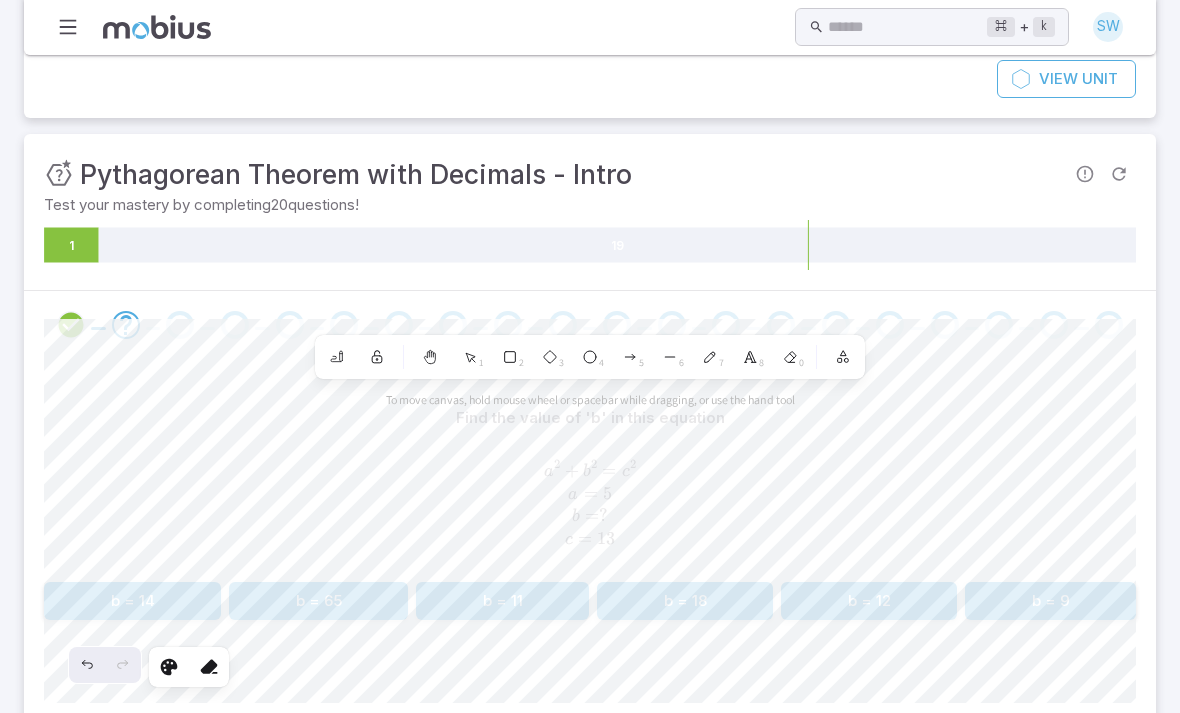 click 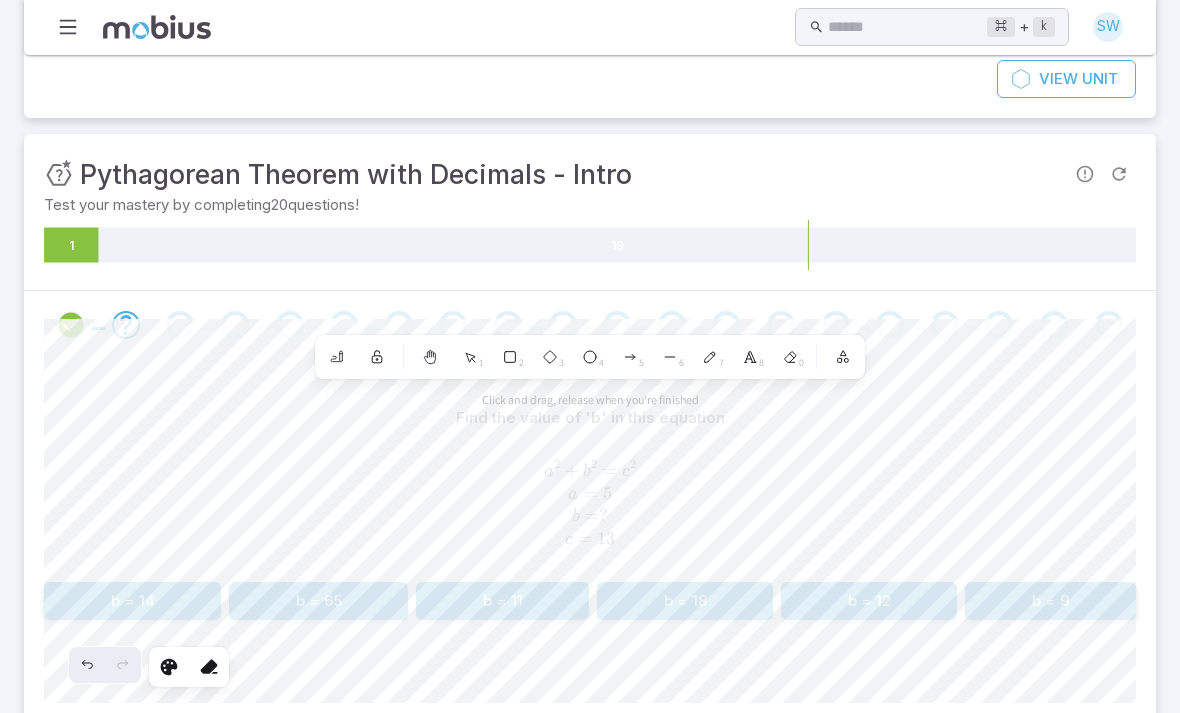 click 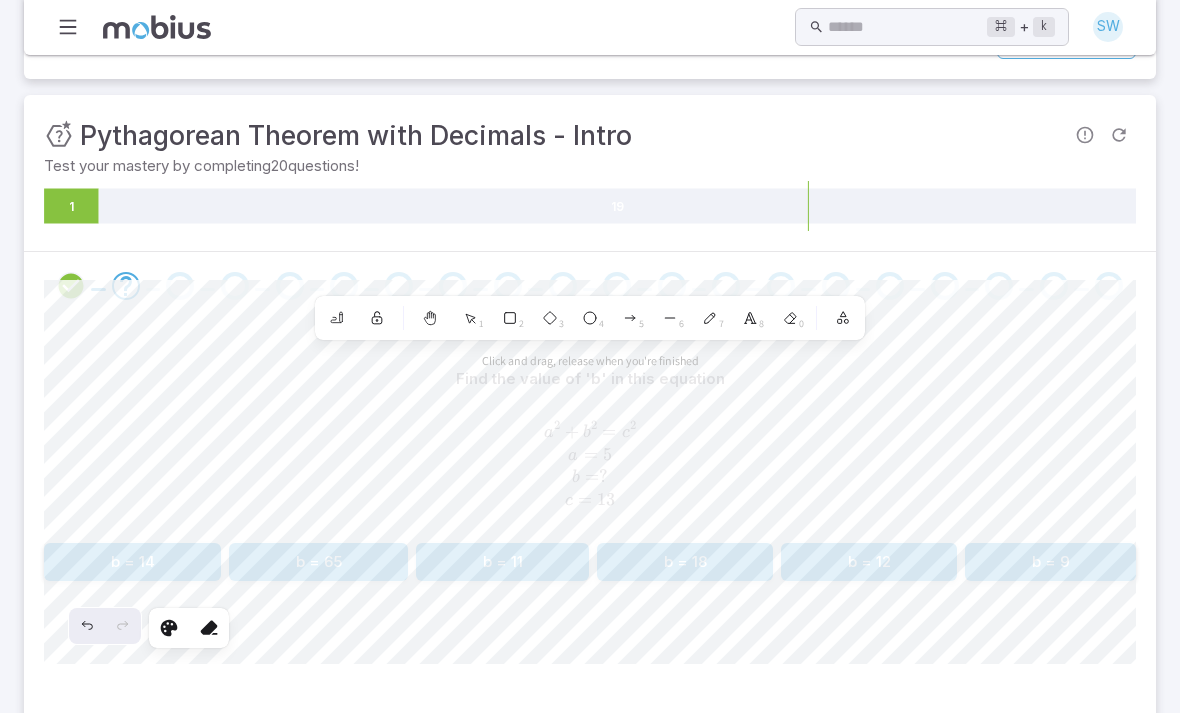 click on "Draw" at bounding box center (959, 743) 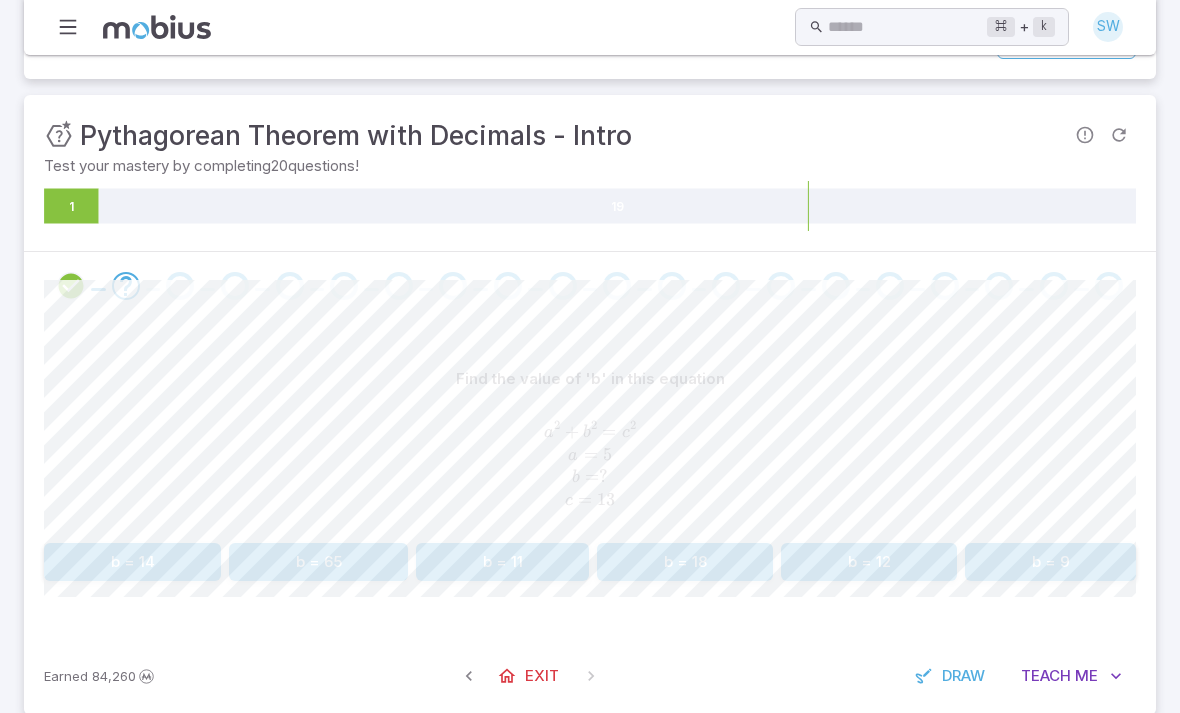 scroll, scrollTop: 157, scrollLeft: 0, axis: vertical 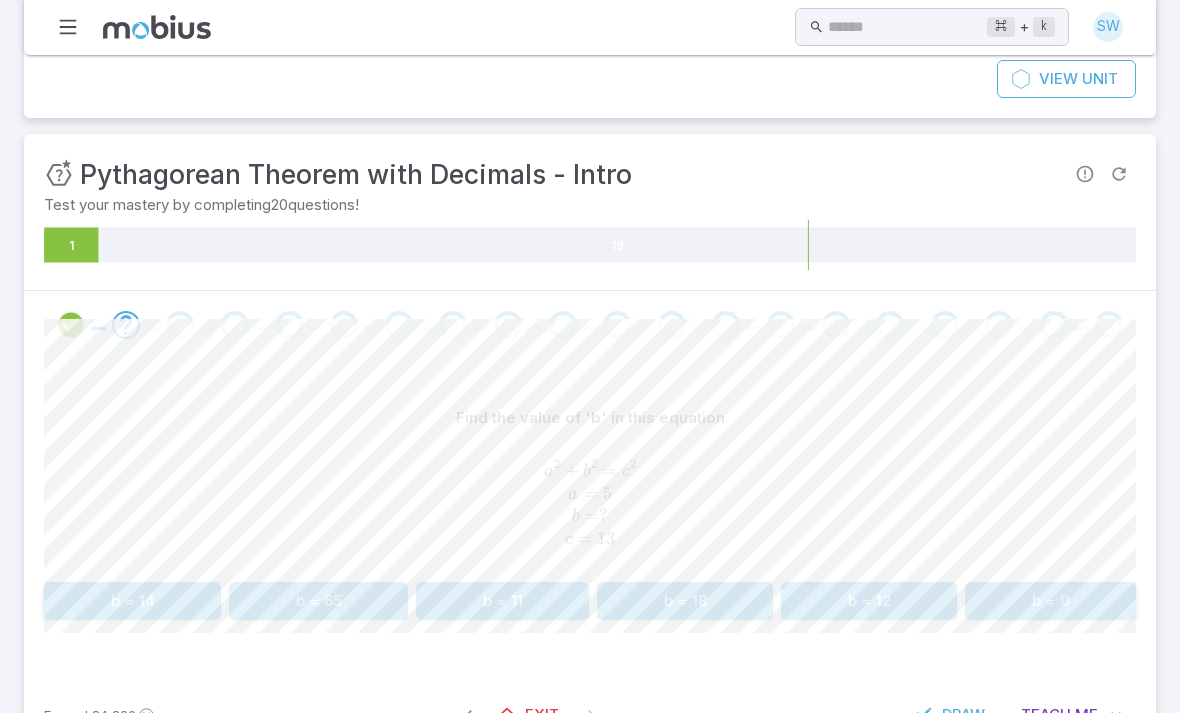 click on "b = 12" at bounding box center [869, 601] 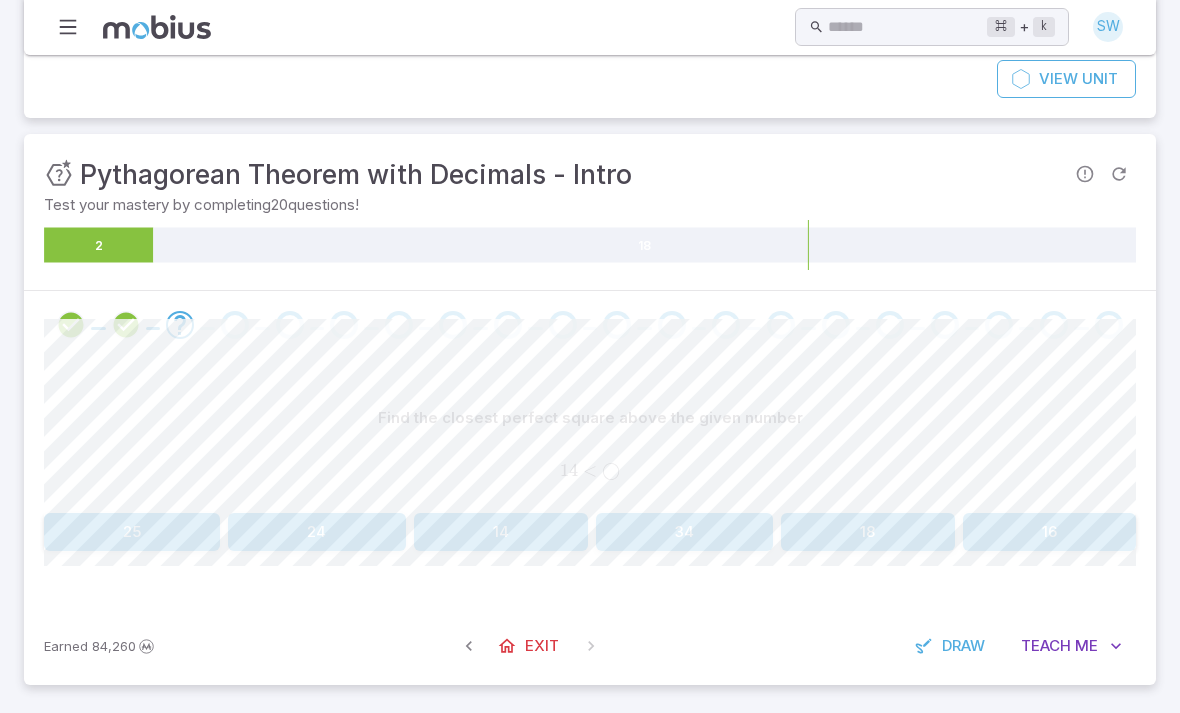 scroll, scrollTop: 90, scrollLeft: 0, axis: vertical 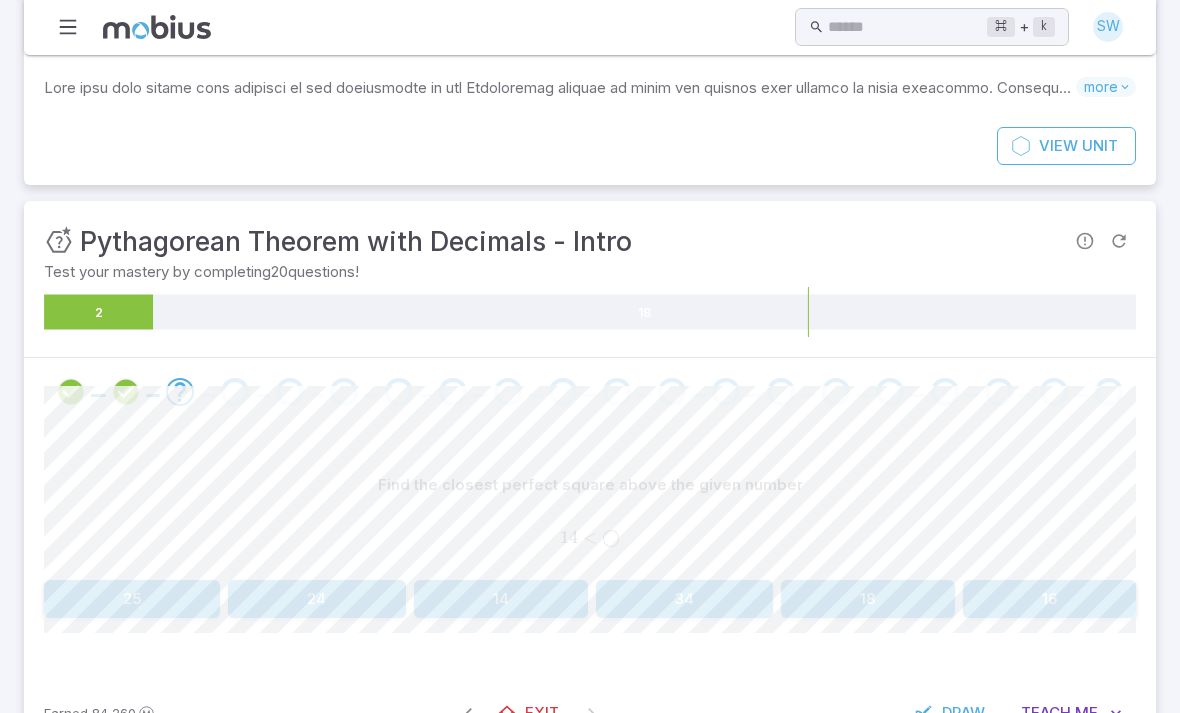 click on "16" at bounding box center [1049, 599] 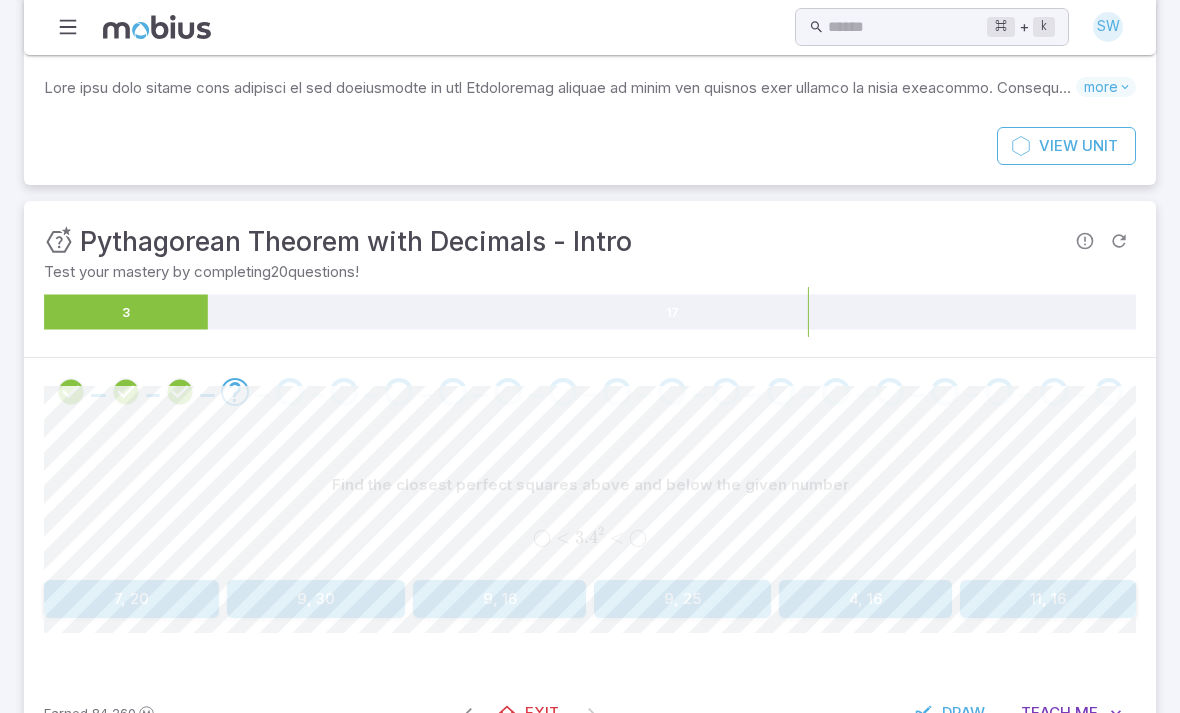 click on "9, 16" at bounding box center [500, 599] 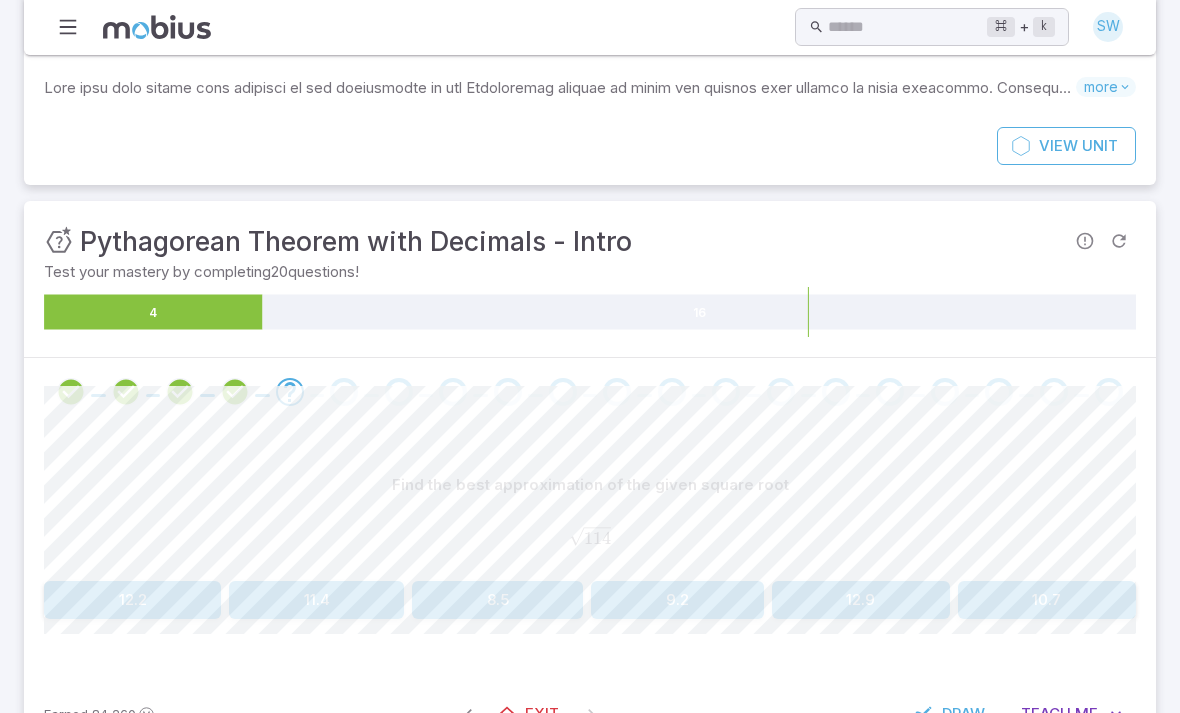 click on "11.4" at bounding box center [316, 600] 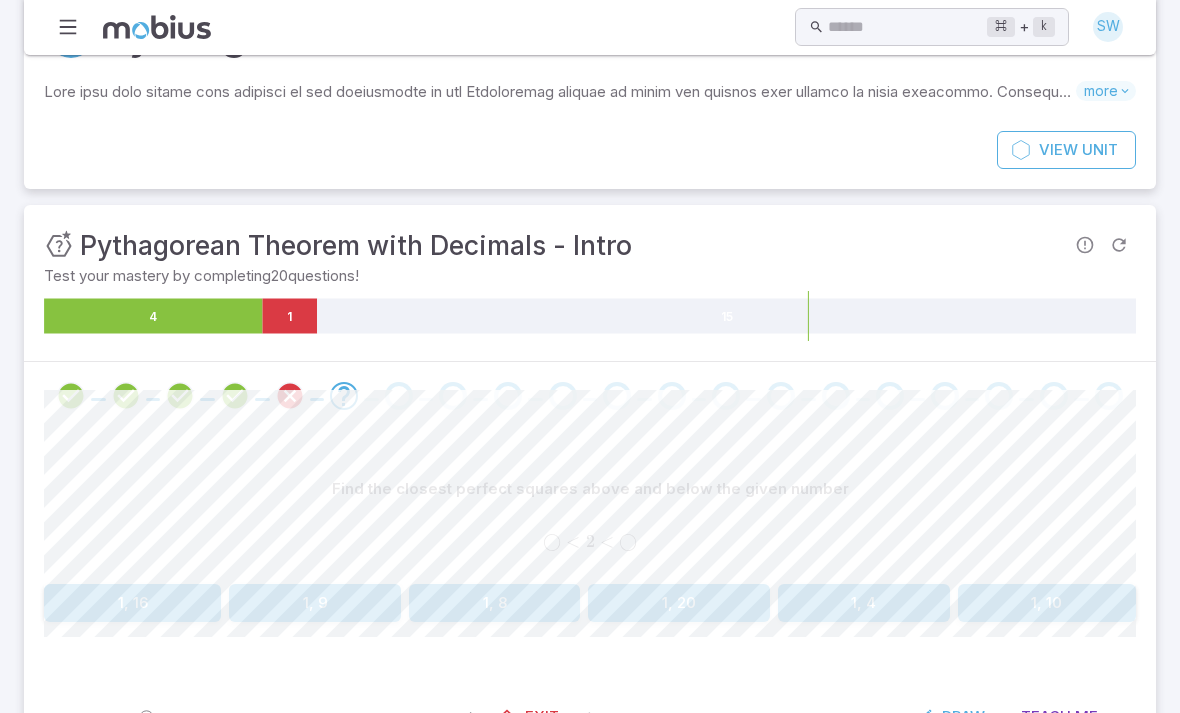 scroll, scrollTop: 86, scrollLeft: 0, axis: vertical 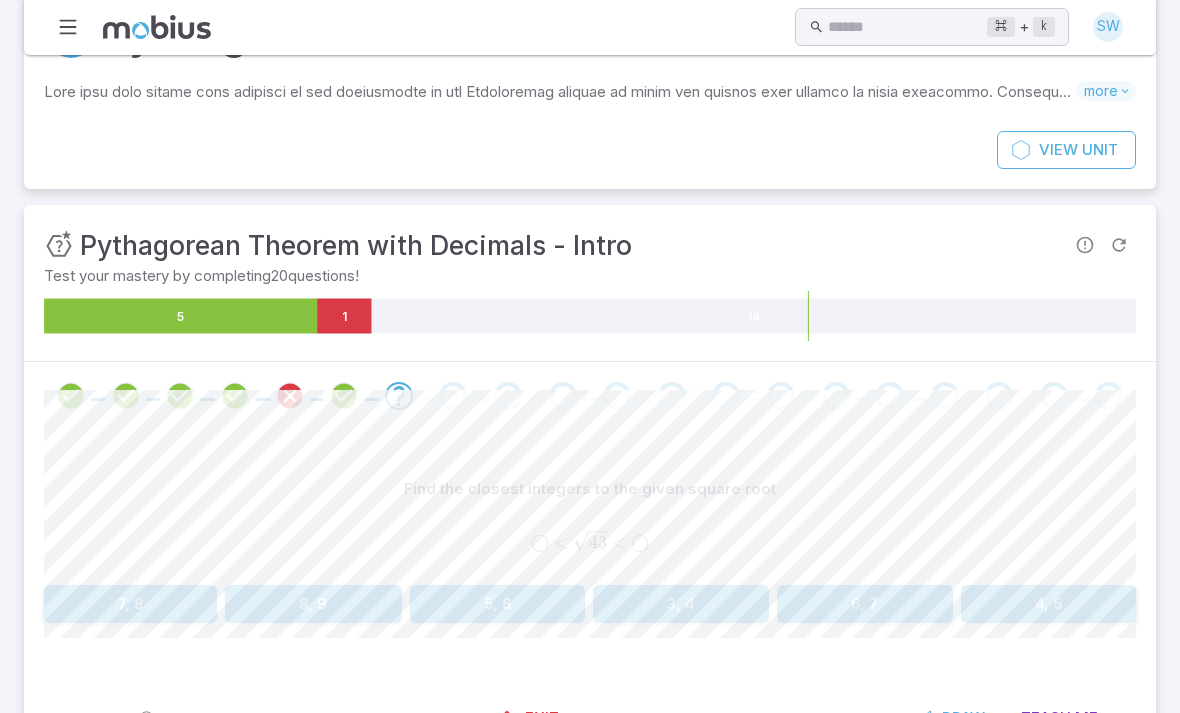 click on "6, 7" at bounding box center [864, 604] 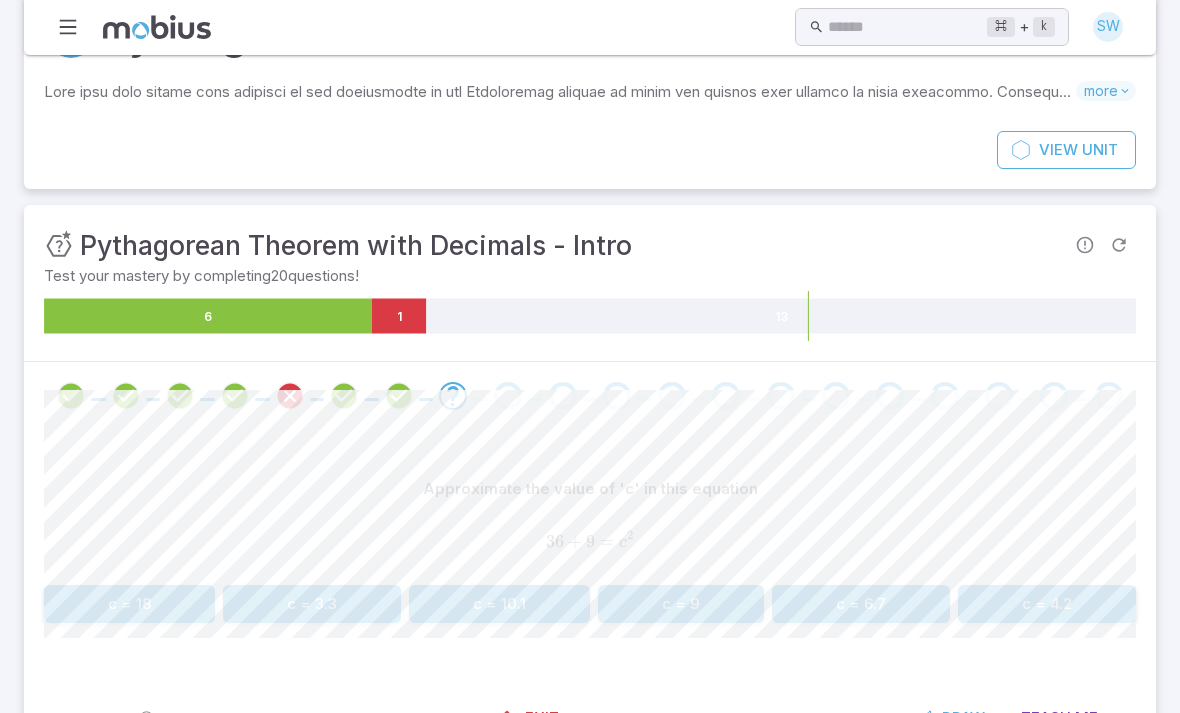 click on "c = 6.7" at bounding box center [861, 604] 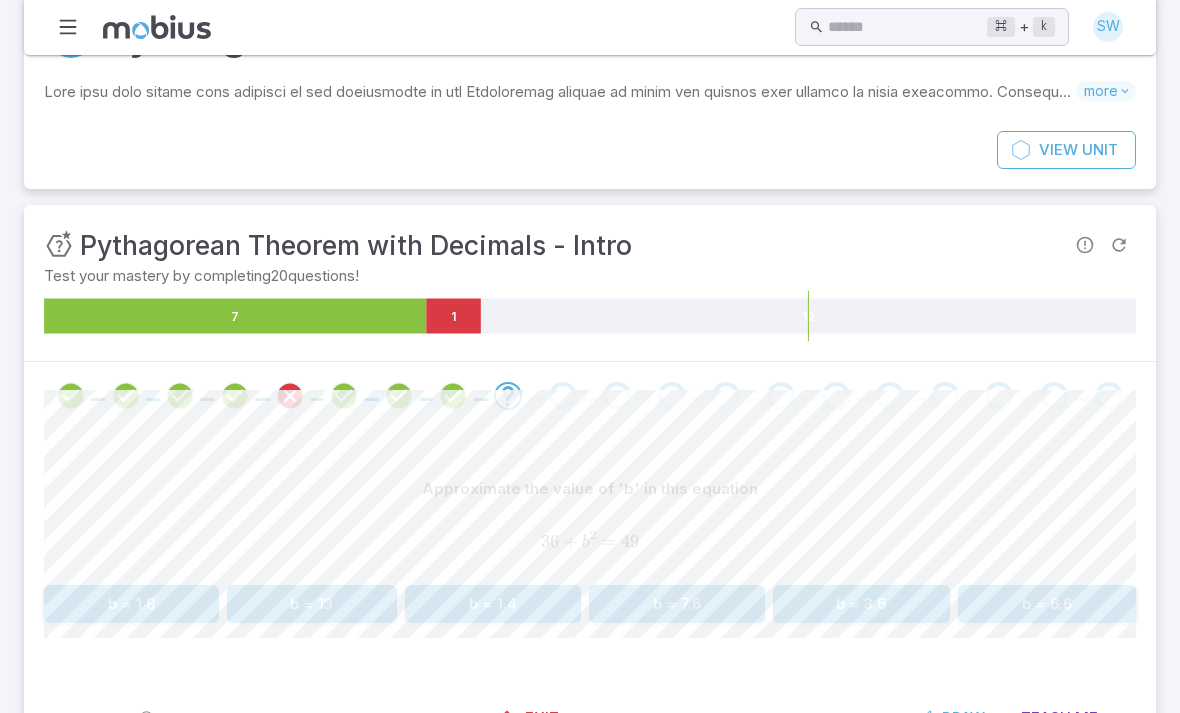 scroll, scrollTop: 91, scrollLeft: 0, axis: vertical 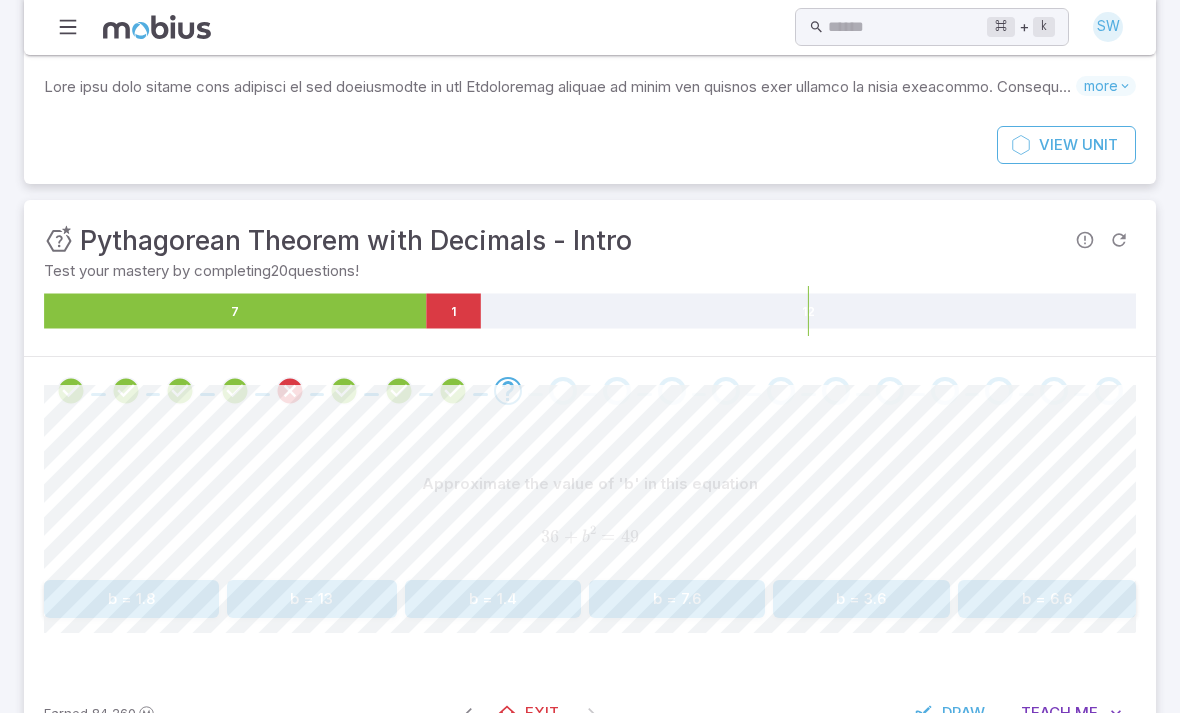 click on "b = 3.6" at bounding box center [862, 599] 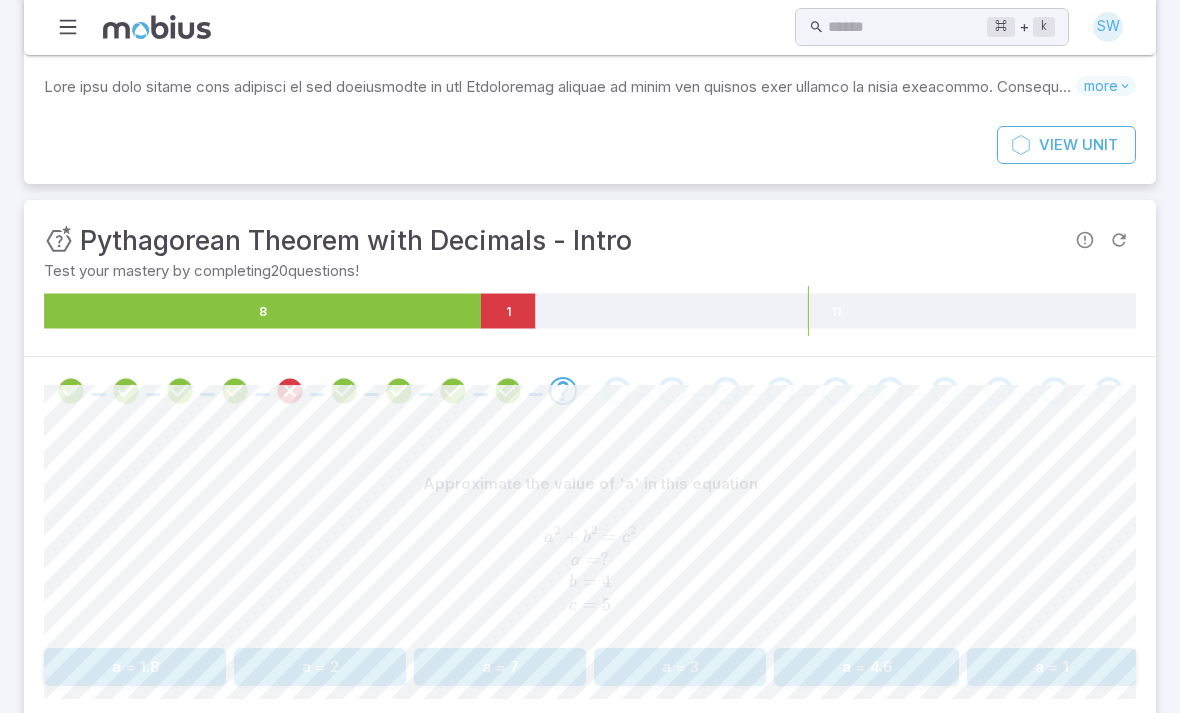 click on "a = 3" at bounding box center (680, 667) 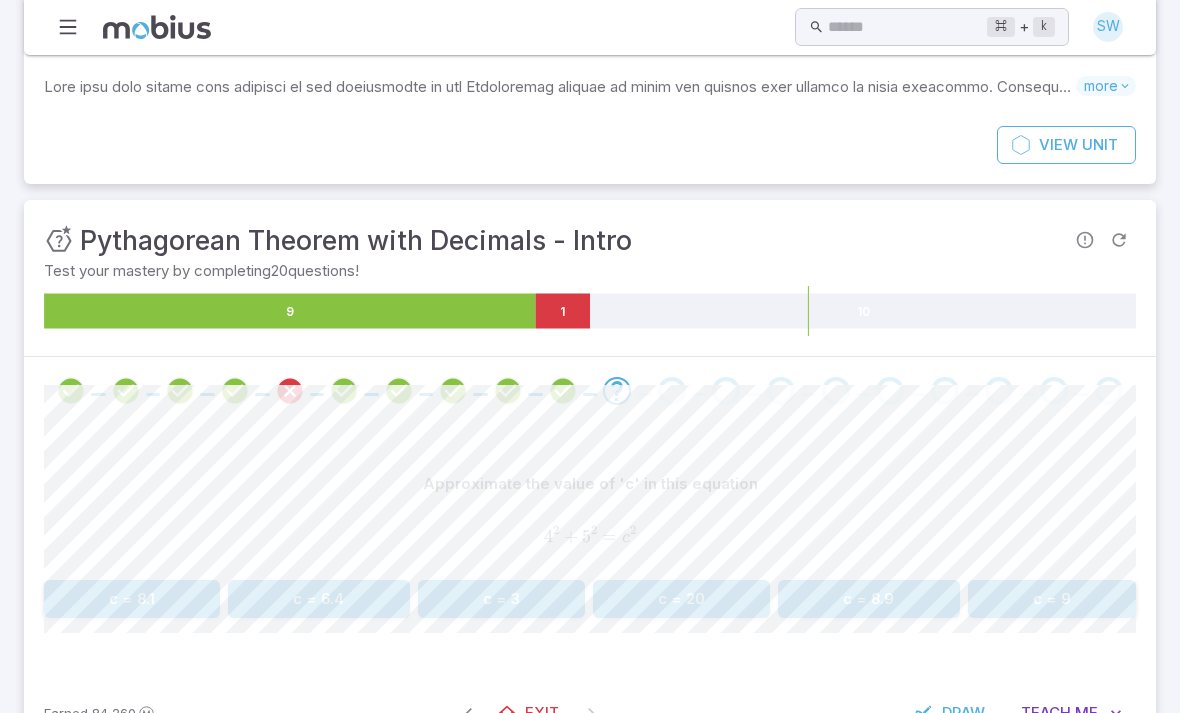 click on "c = 6.4" at bounding box center (318, 599) 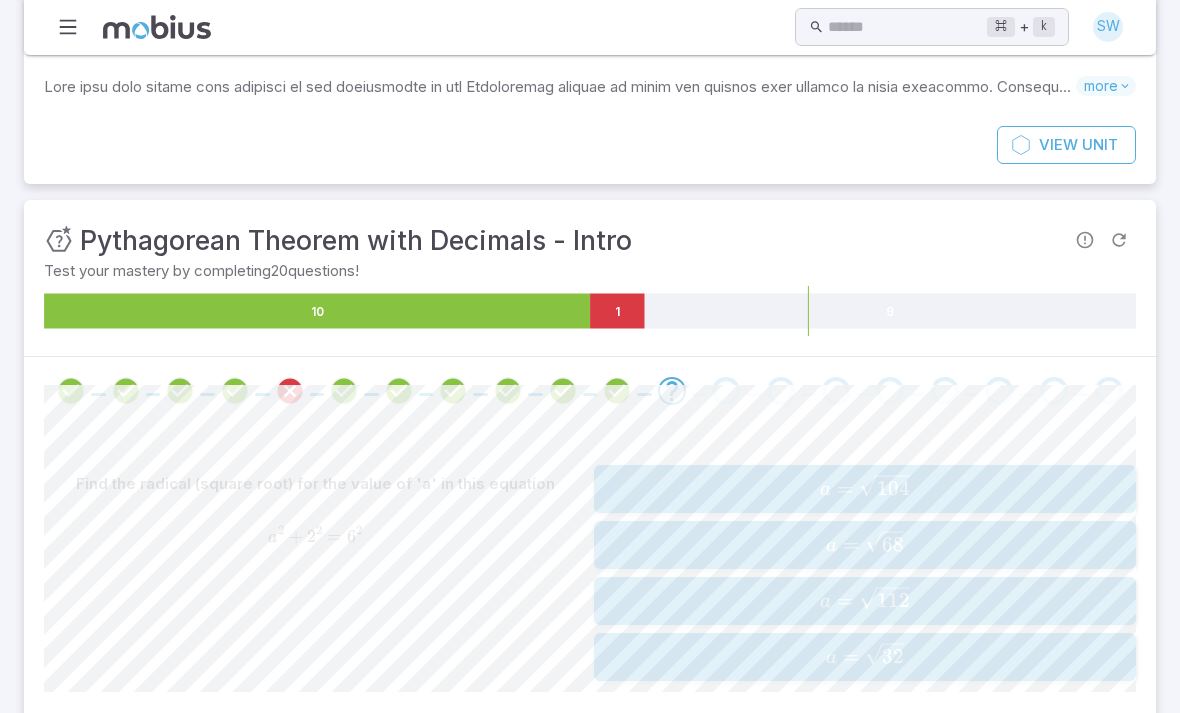 click on "a =" at bounding box center [845, 657] 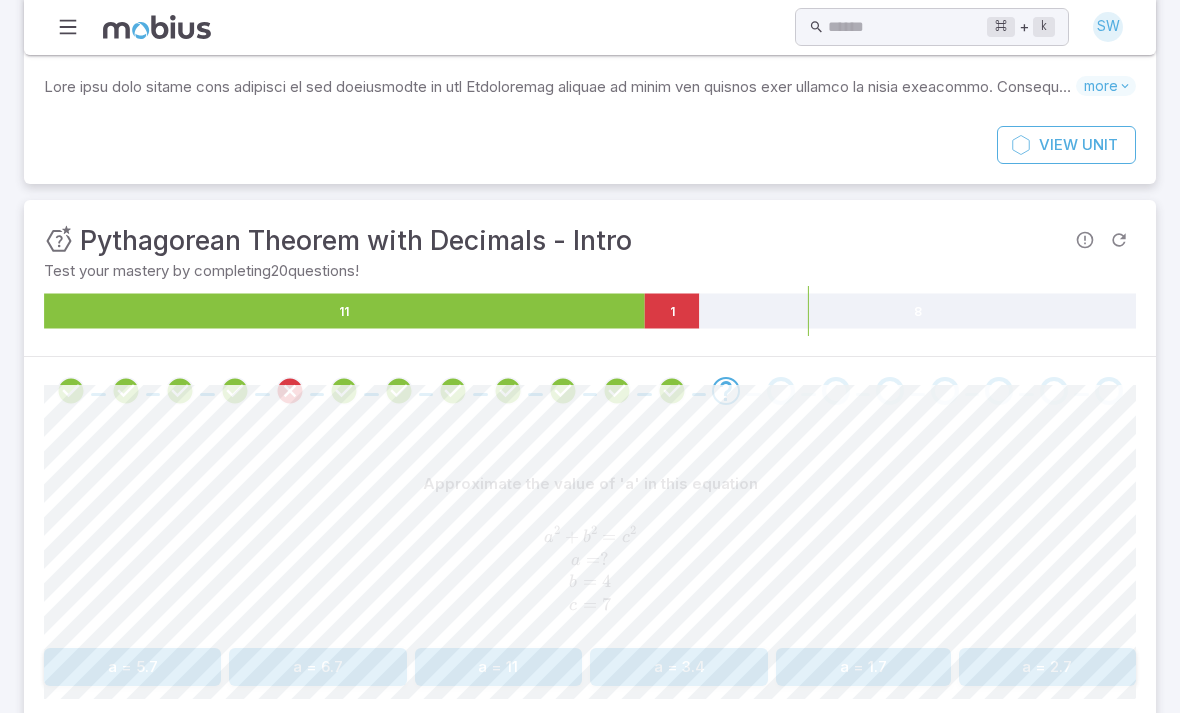 click on "a = 5.7" at bounding box center [132, 667] 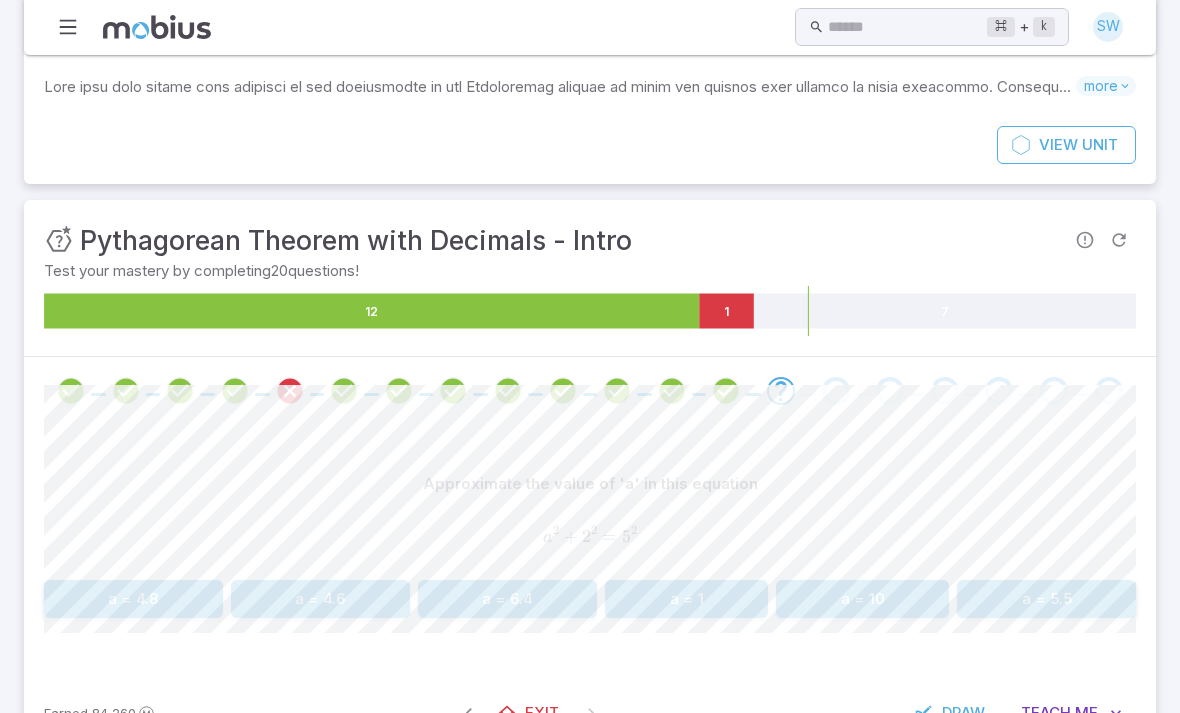 click on "a = 4.8" at bounding box center (133, 599) 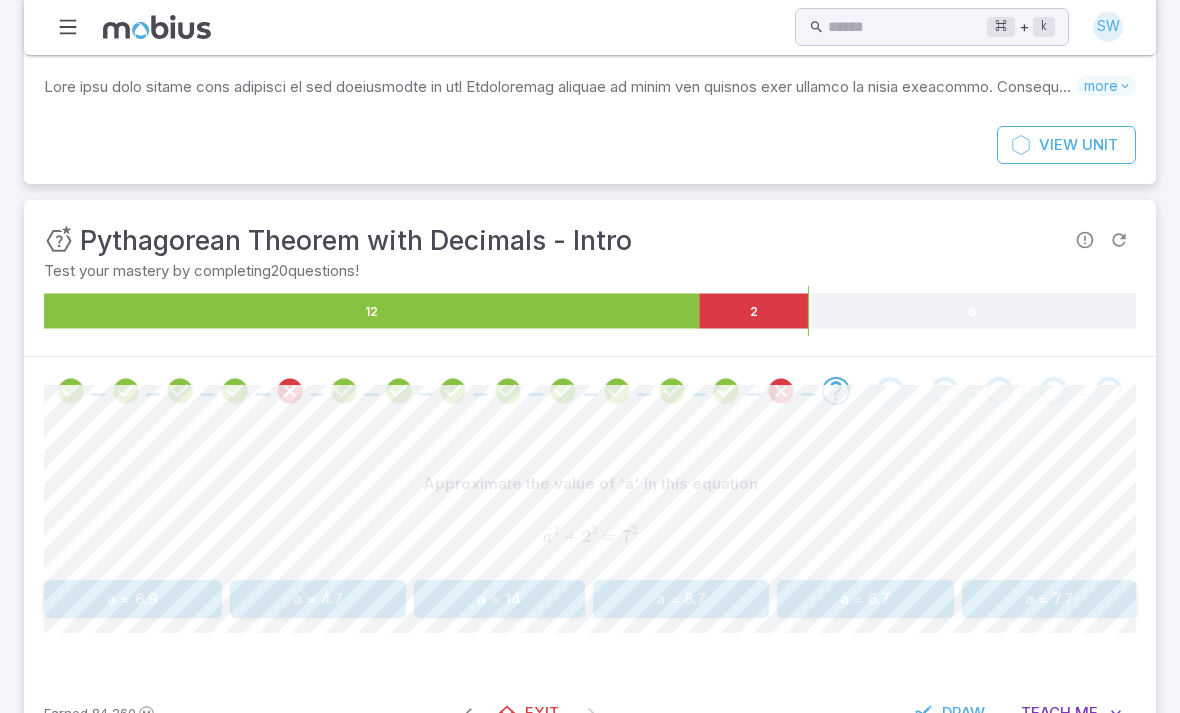 click on "a = 6.7" at bounding box center (865, 599) 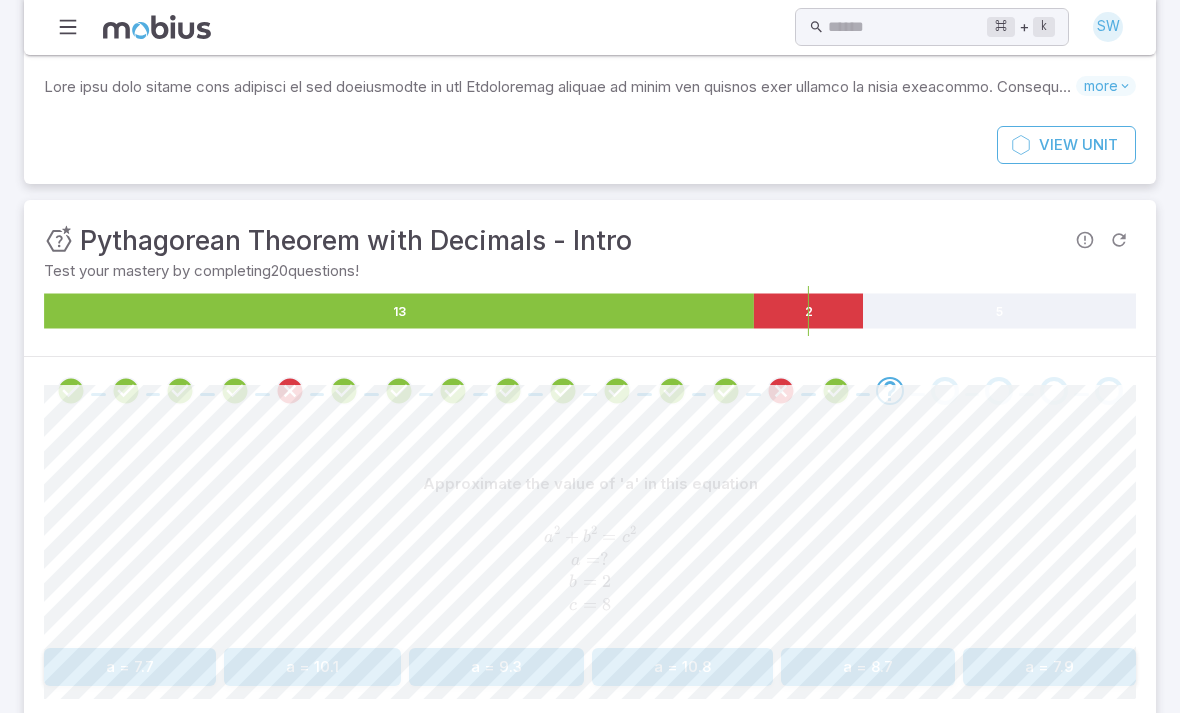 click on "a = 7.9" at bounding box center (1049, 667) 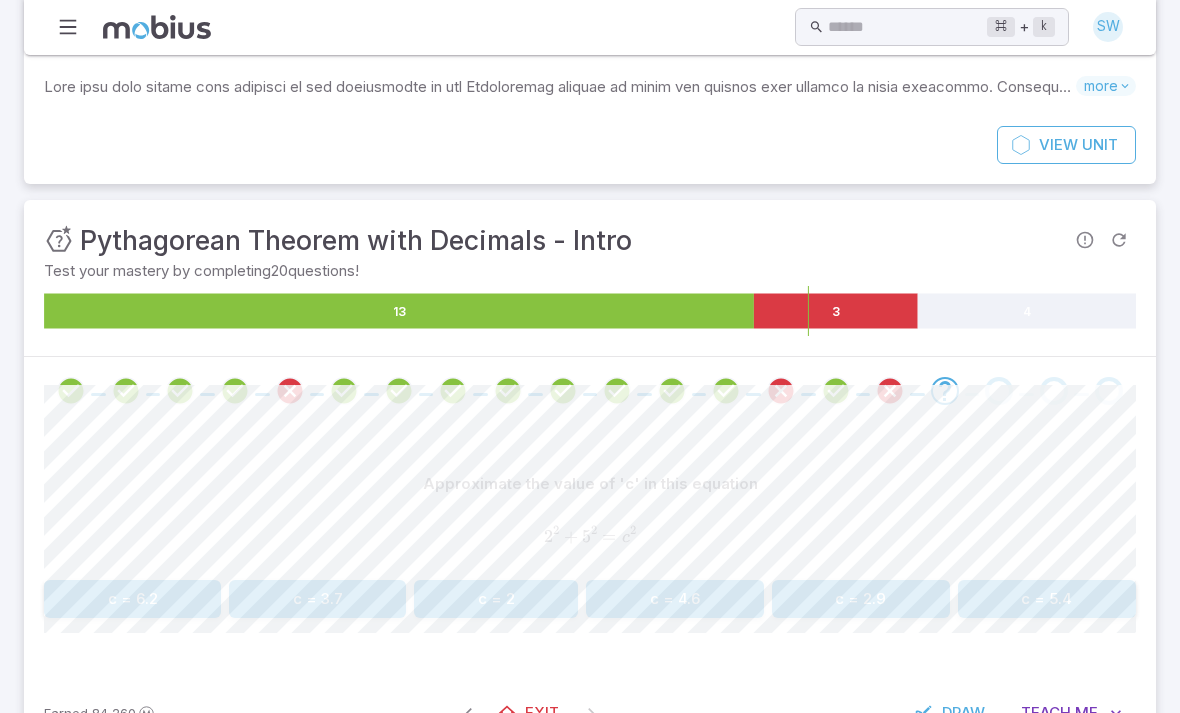 click on "c = 5.4" at bounding box center [1047, 599] 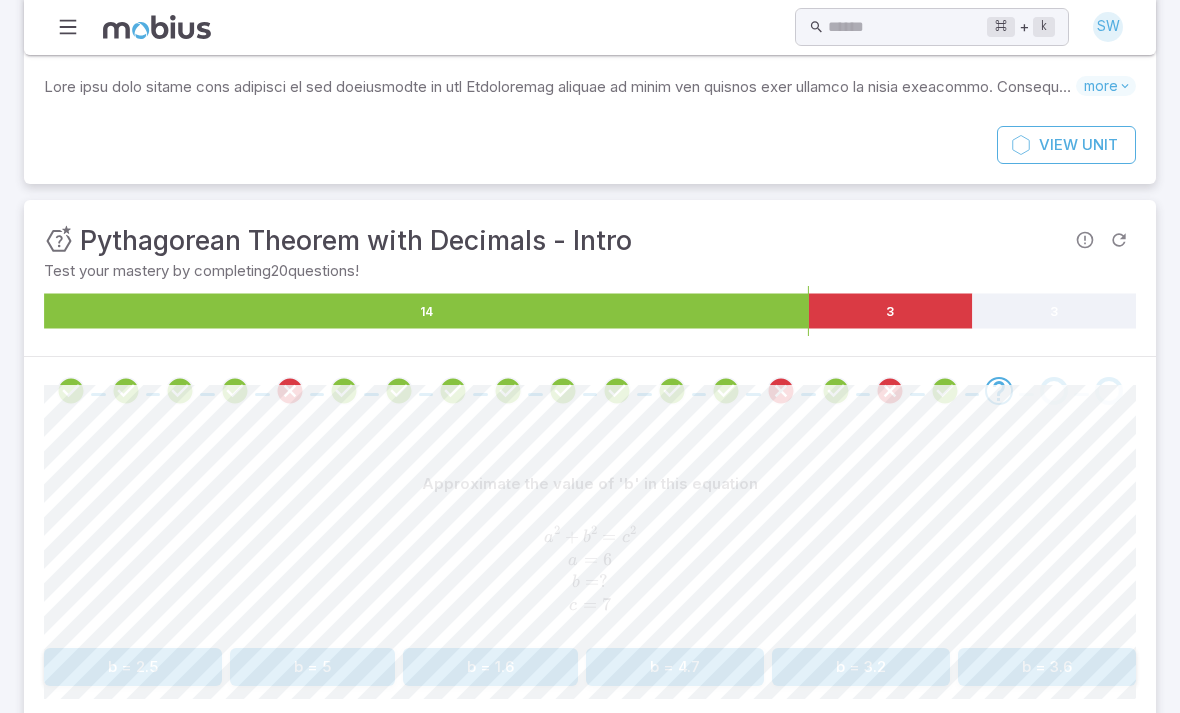 click on "b = 3.2" at bounding box center (861, 667) 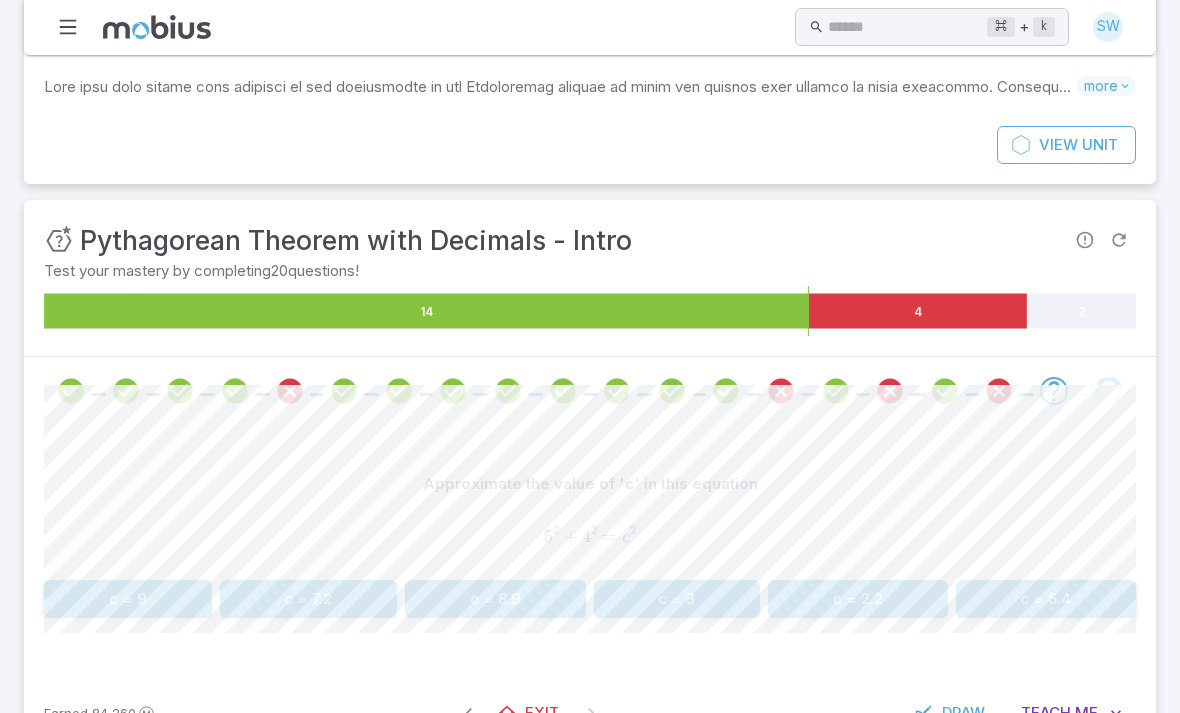 click on "c = 7.2" at bounding box center [309, 599] 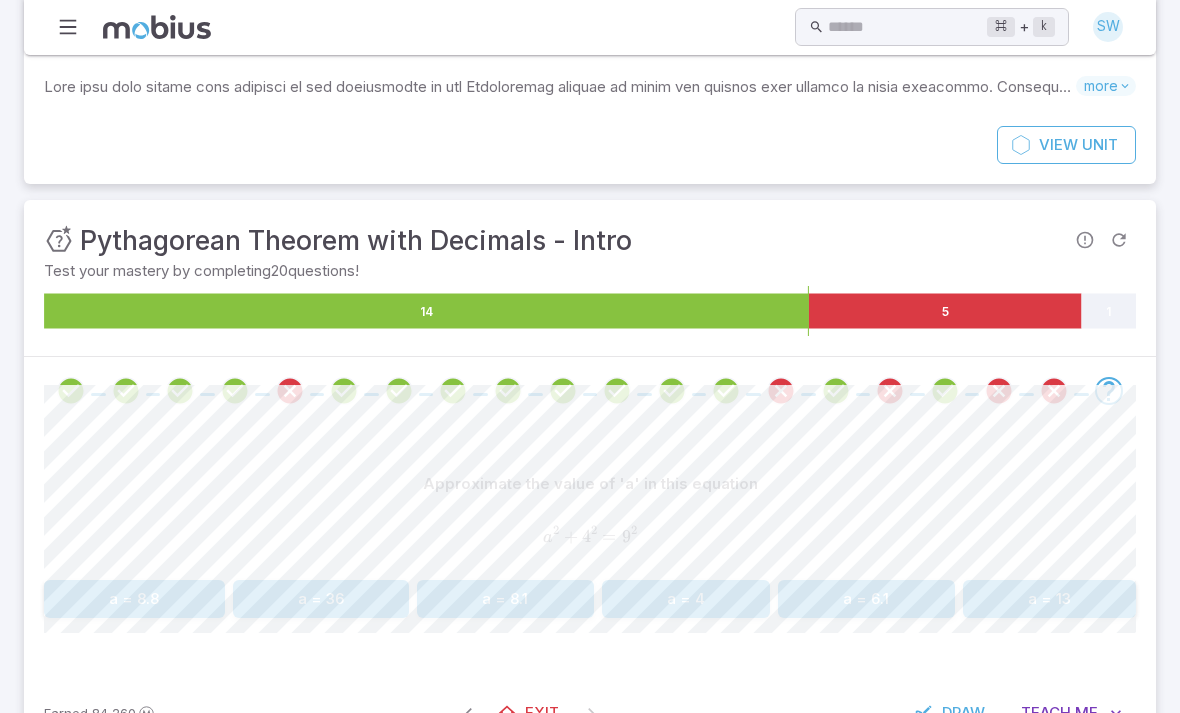 click on "a = 8.1" at bounding box center (505, 599) 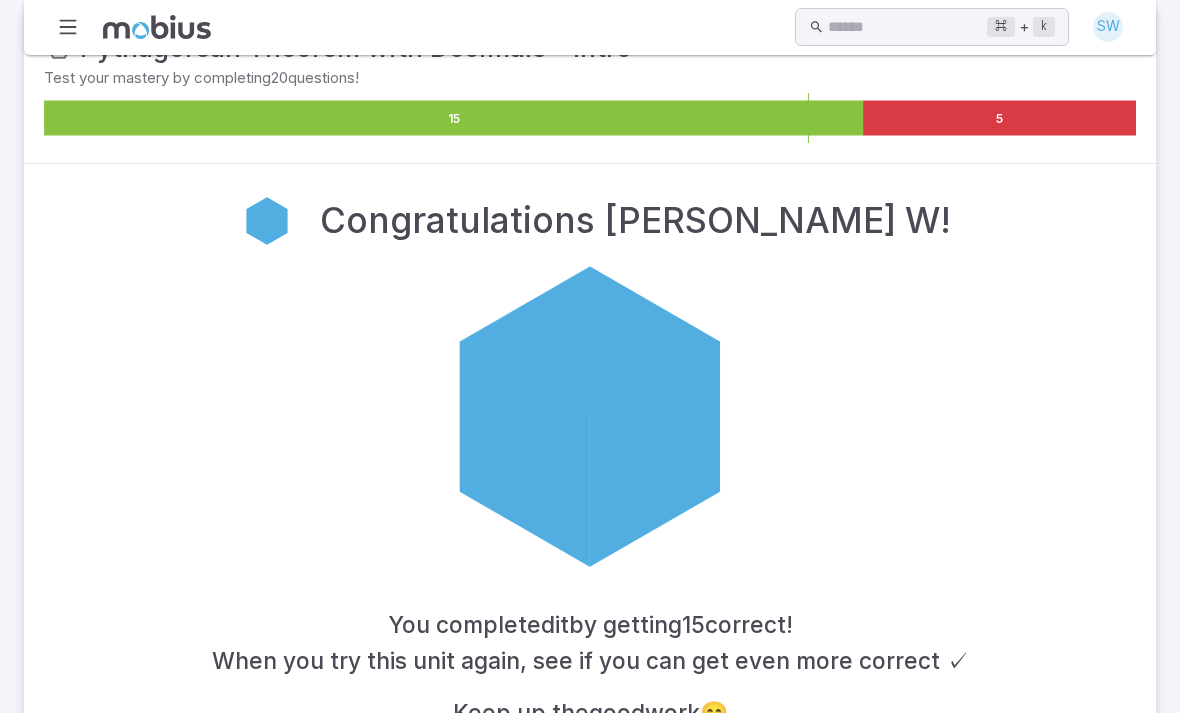 scroll, scrollTop: 267, scrollLeft: 0, axis: vertical 